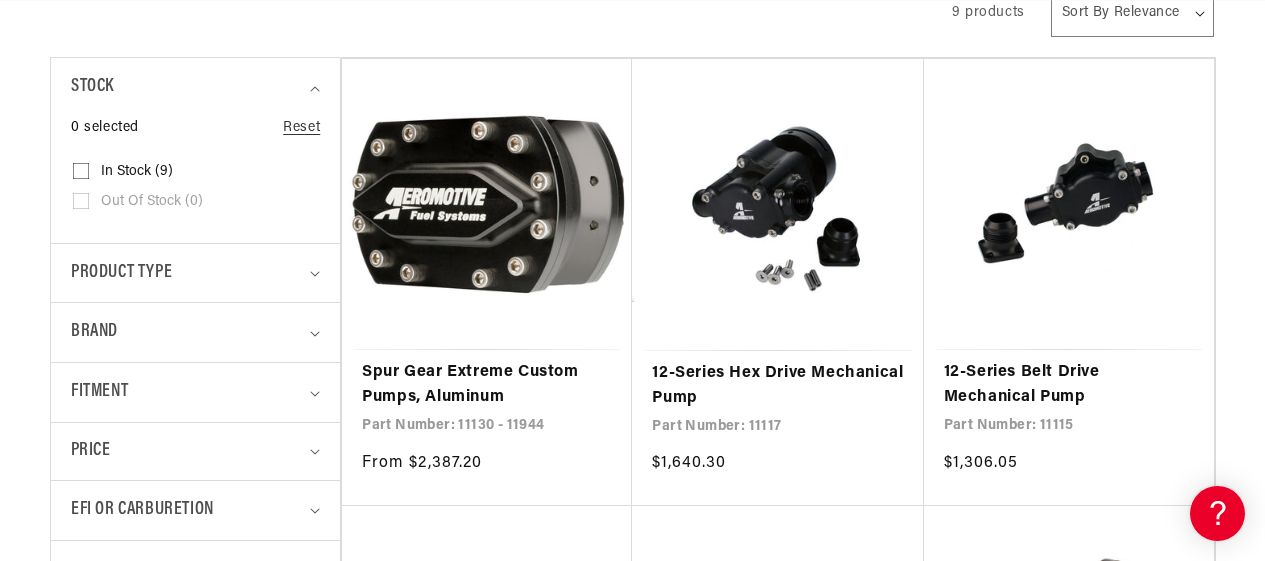 scroll, scrollTop: 600, scrollLeft: 0, axis: vertical 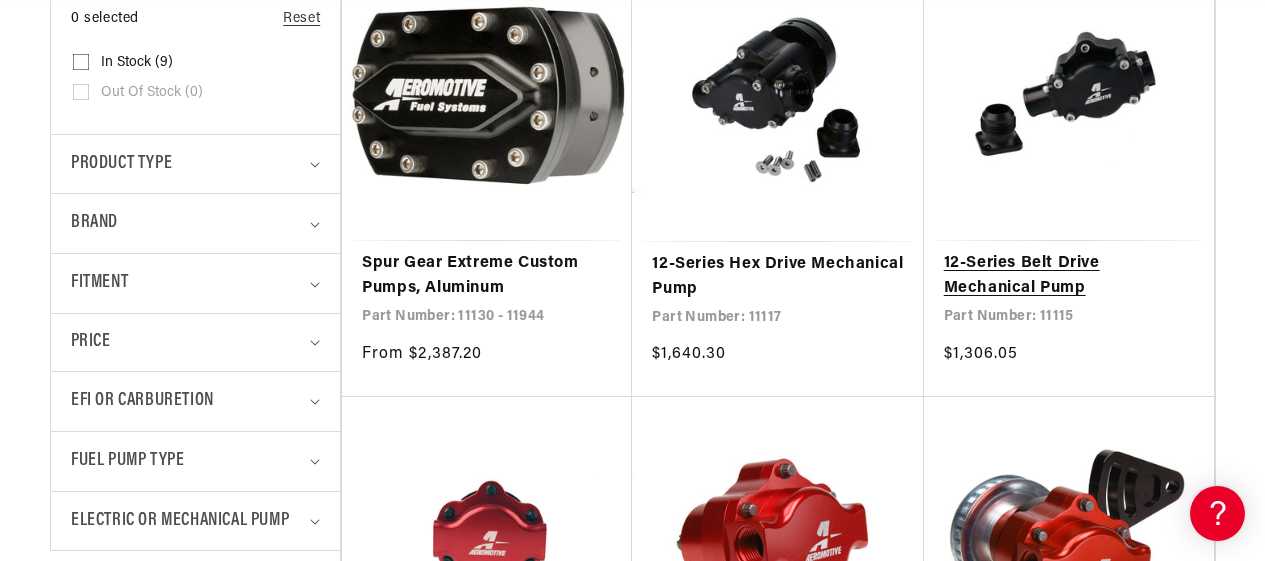 click on "12-Series Belt Drive Mechanical Pump" at bounding box center (1069, 276) 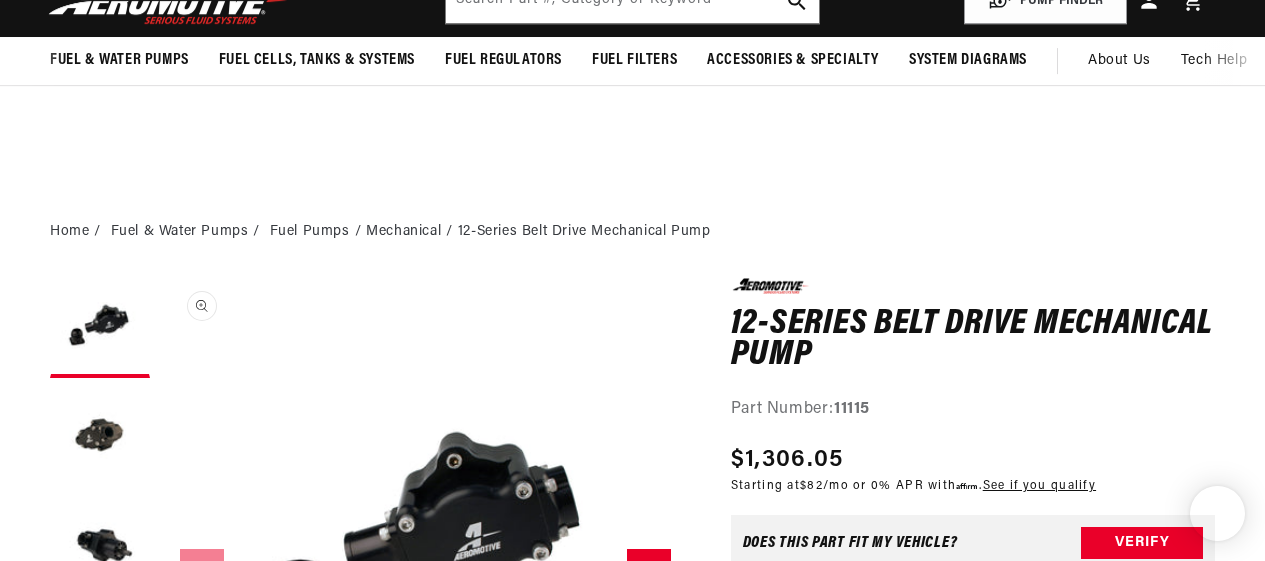 scroll, scrollTop: 324, scrollLeft: 0, axis: vertical 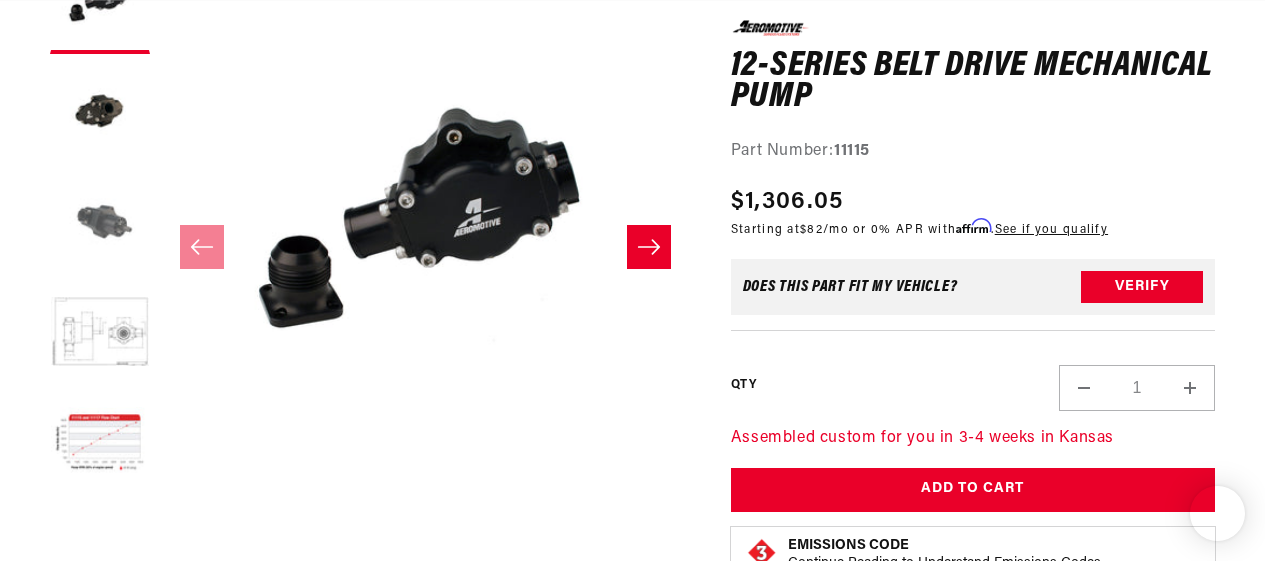click at bounding box center [100, 224] 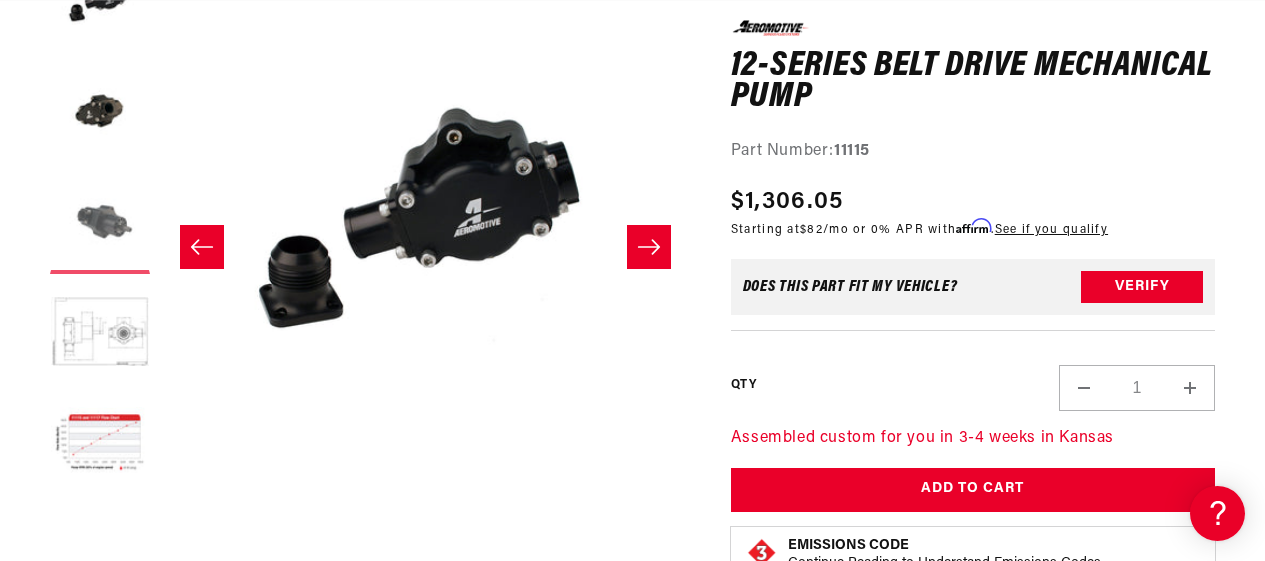 scroll, scrollTop: 324, scrollLeft: 0, axis: vertical 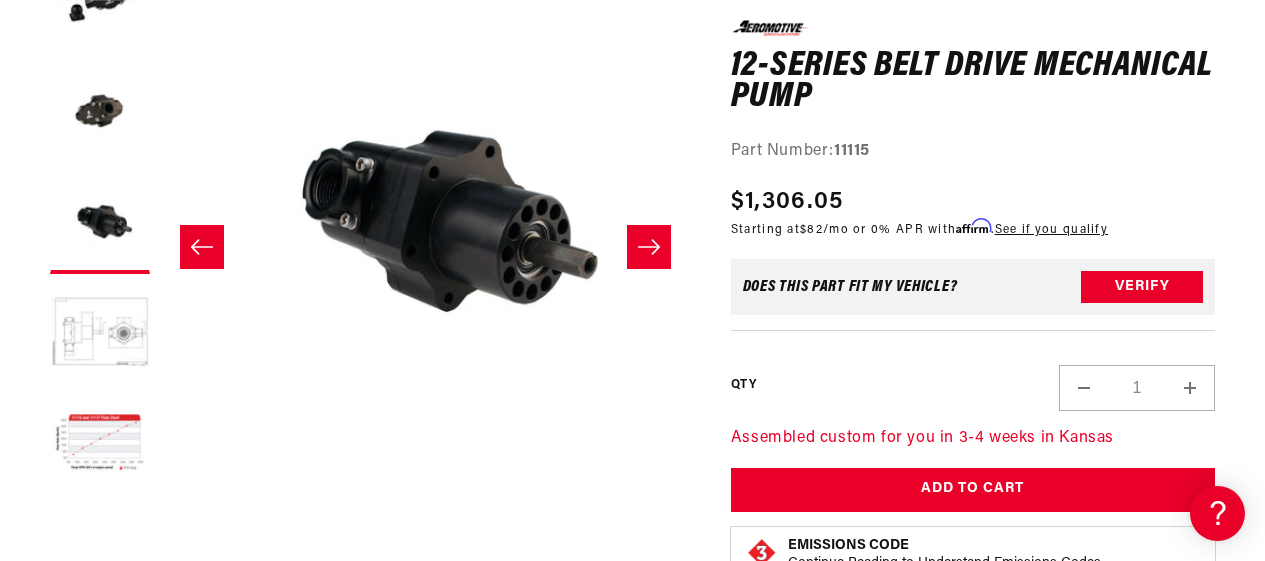 click 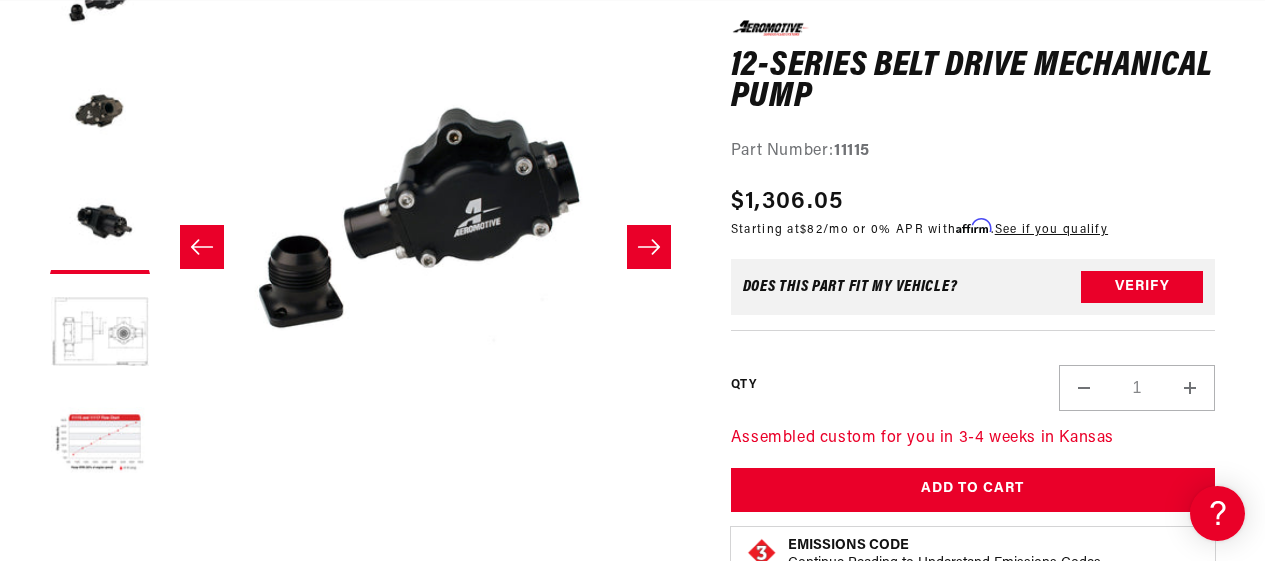 scroll, scrollTop: 0, scrollLeft: 1592, axis: horizontal 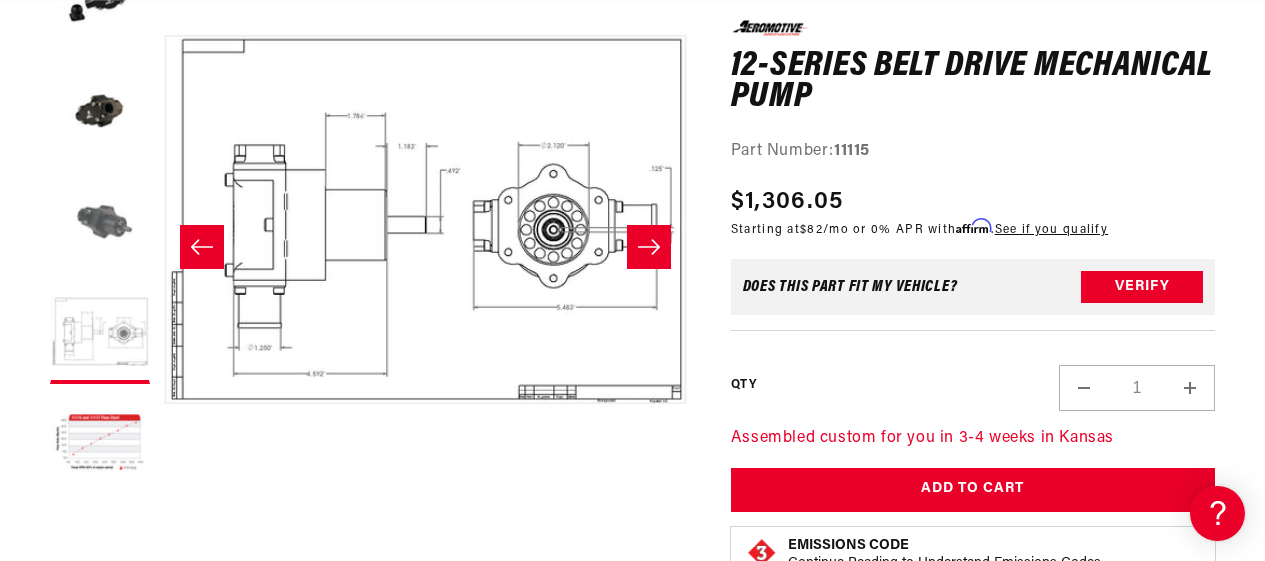 click at bounding box center (100, 224) 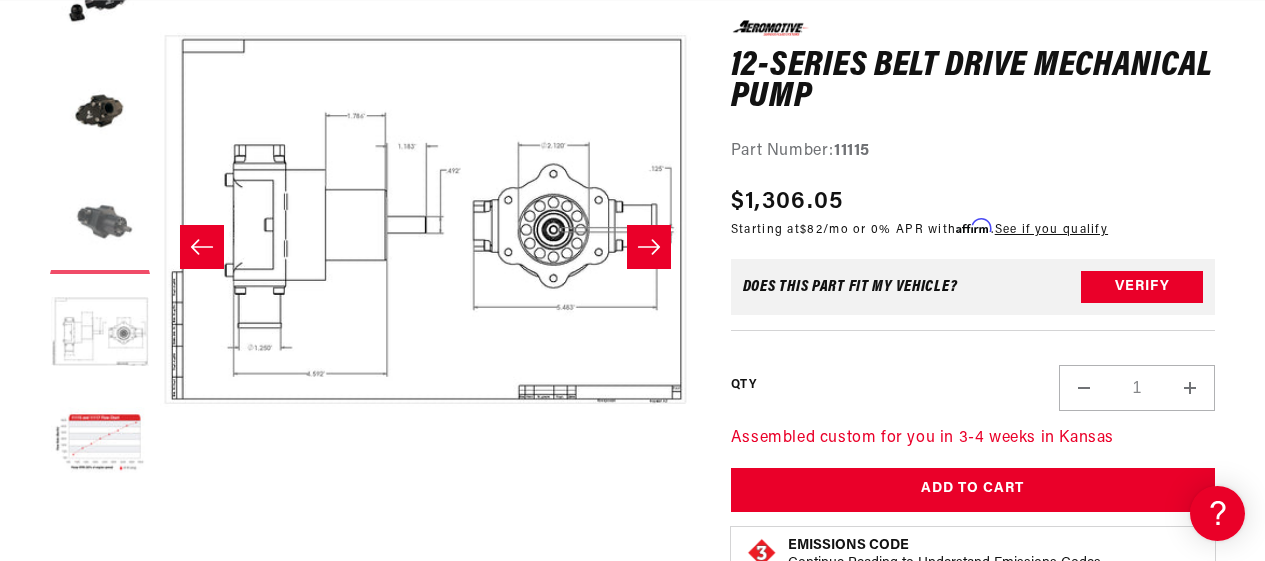 scroll, scrollTop: 0, scrollLeft: 1062, axis: horizontal 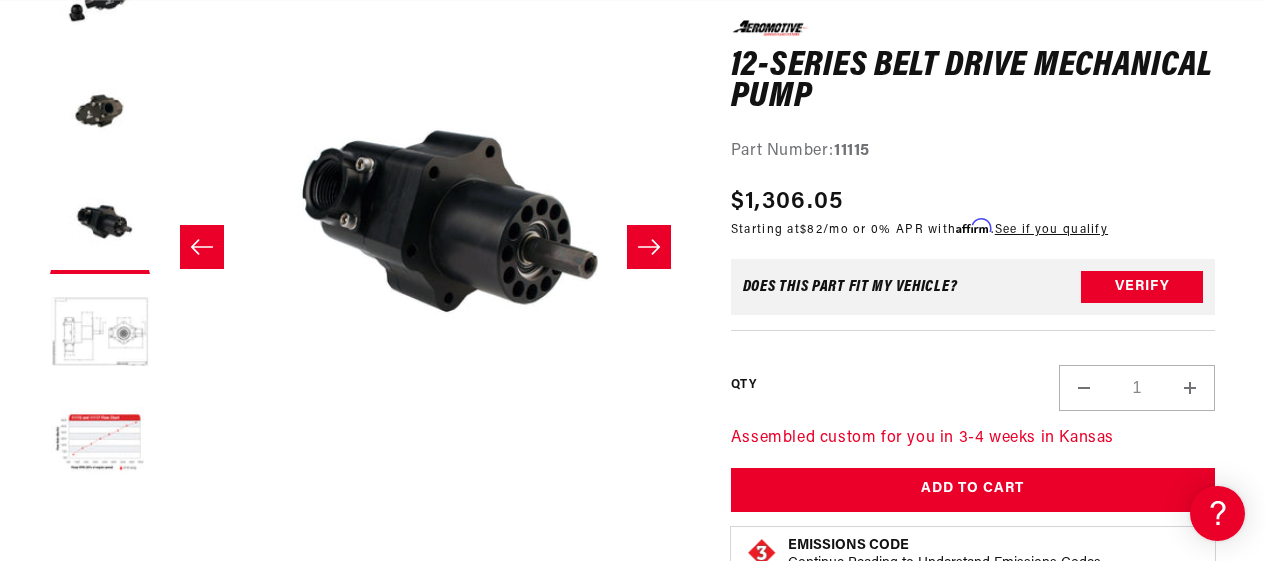 click on "Image 3 is now available in gallery view
Skip to product information
Open media 1 in modal
Open media 2 in modal
Open media 3 in modal
Open media 4 in modal
Open media 5 in modal
Open media 6 in modal
Watch Video" at bounding box center [370, 246] 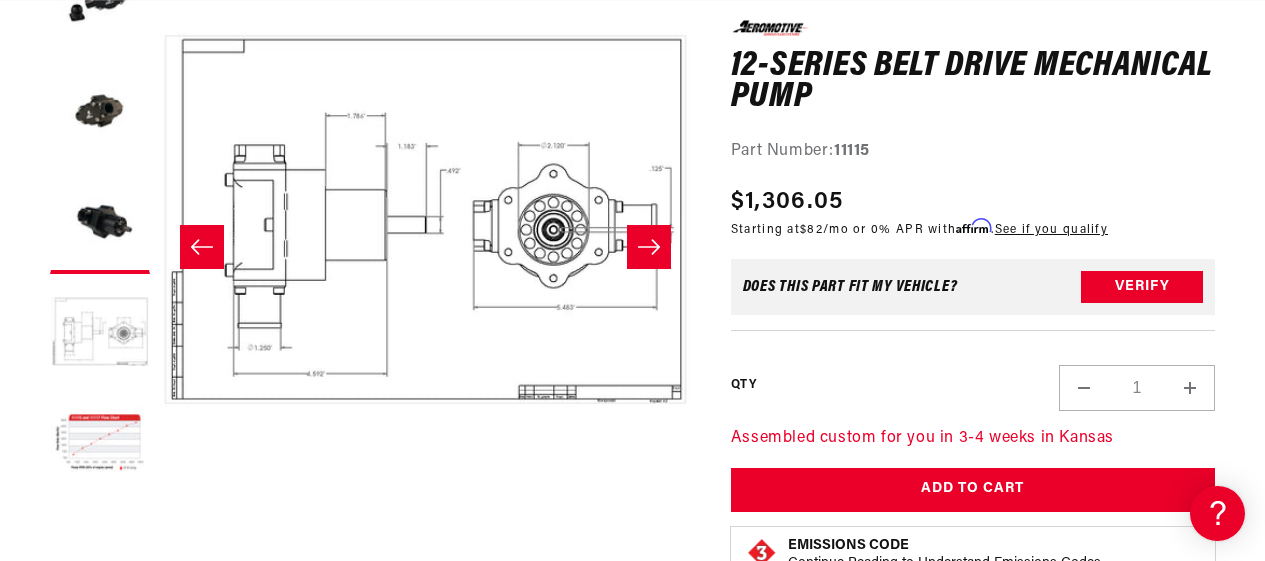 scroll, scrollTop: 0, scrollLeft: 531, axis: horizontal 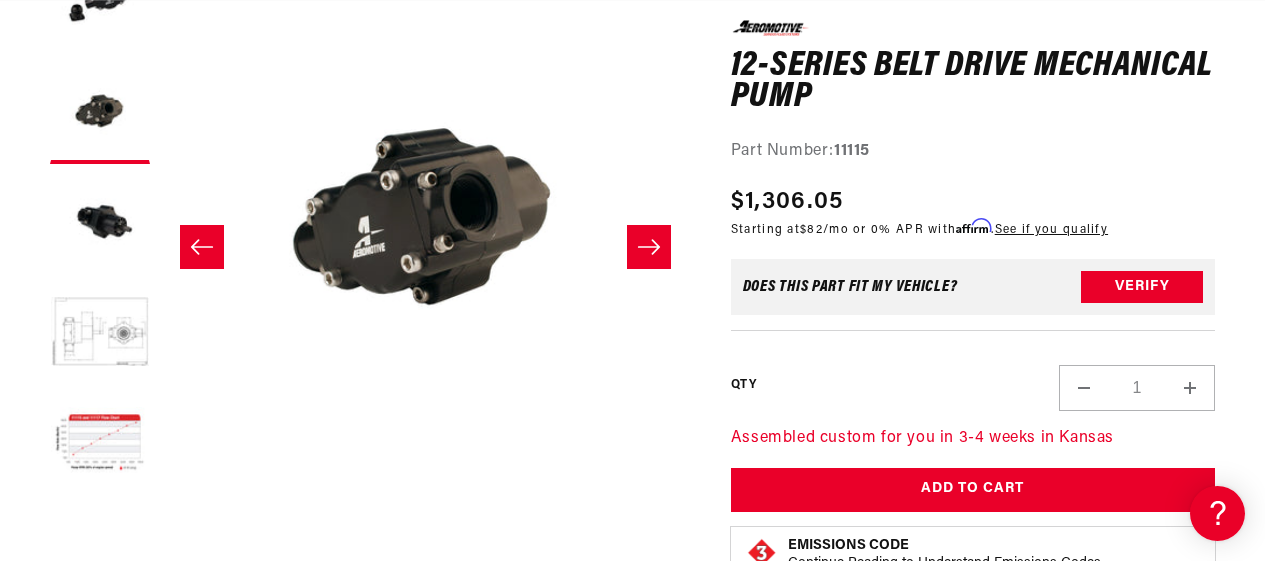 click 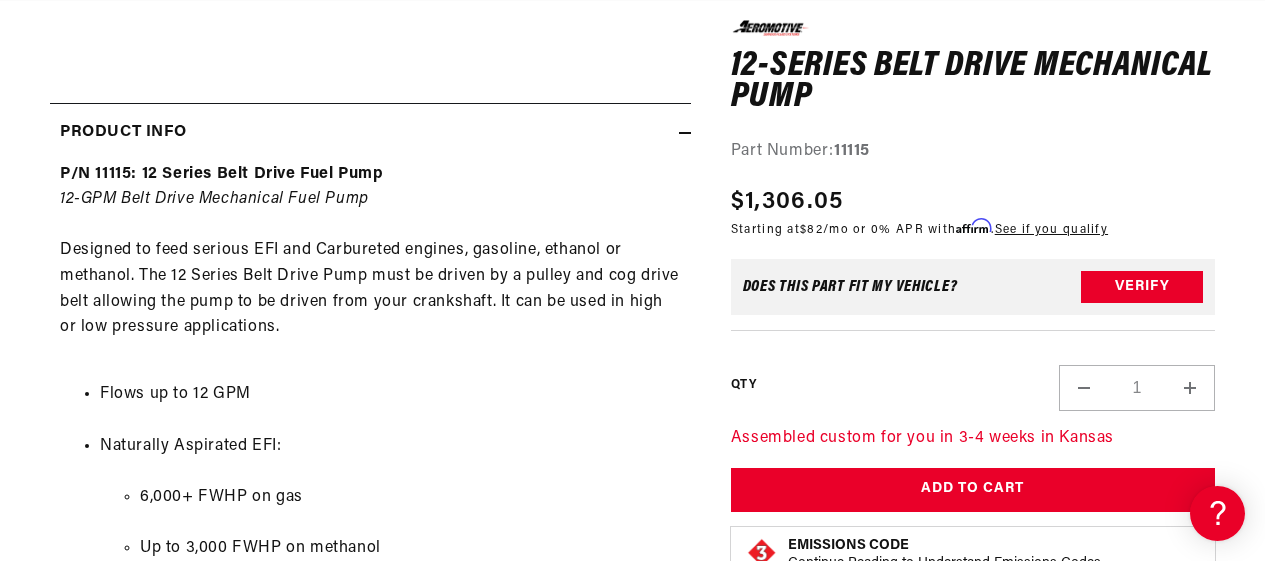 scroll, scrollTop: 200, scrollLeft: 0, axis: vertical 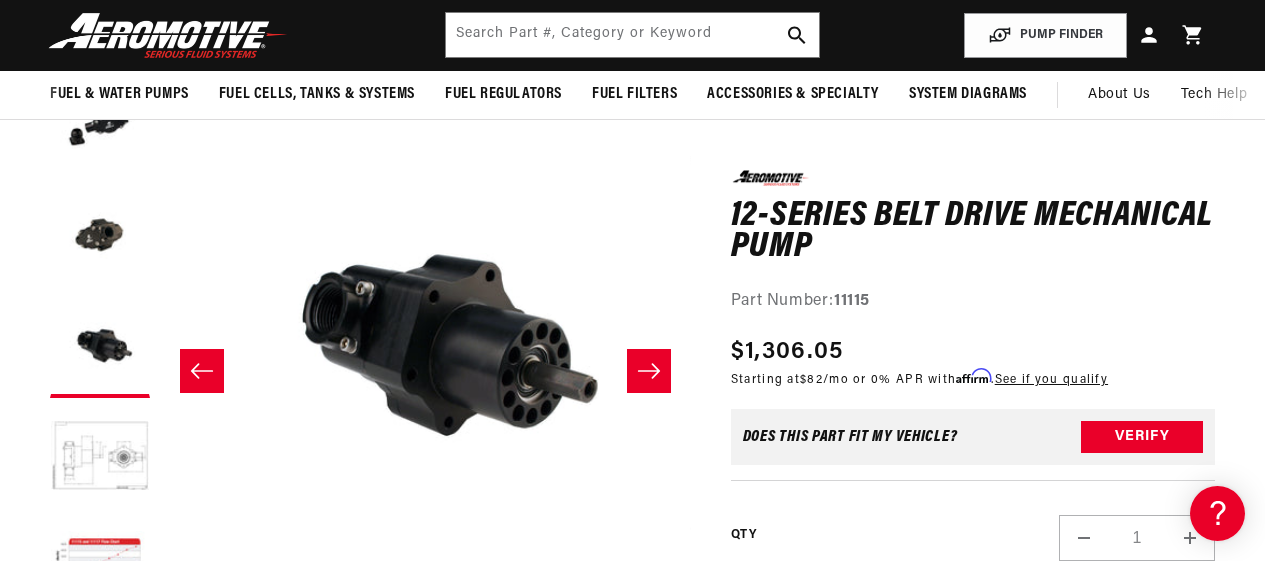 click 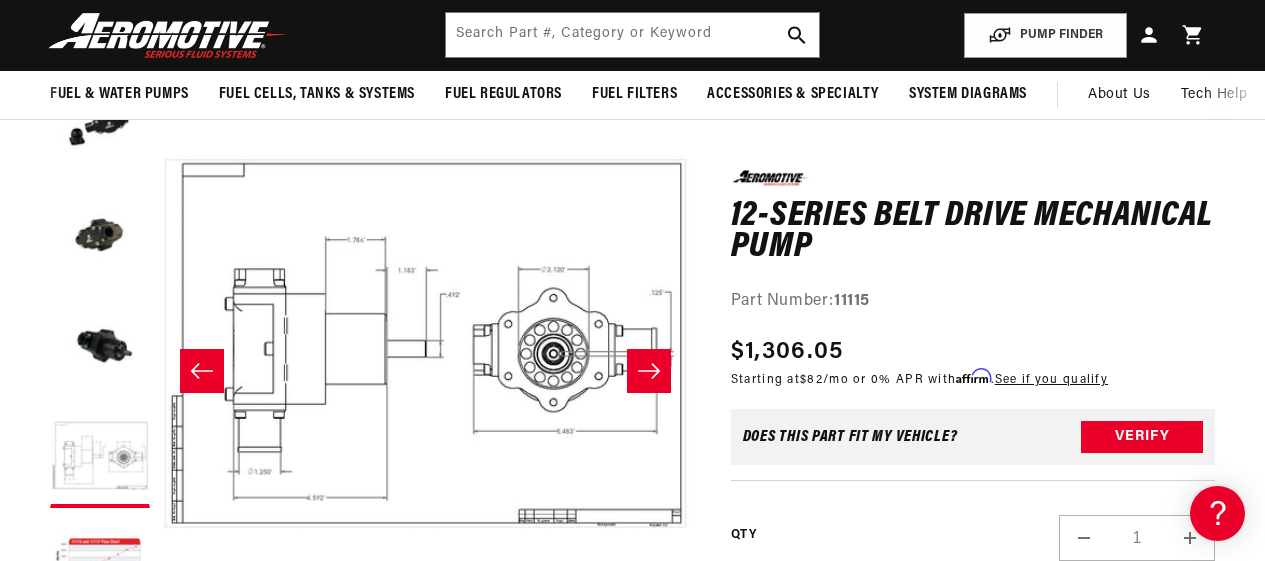 click 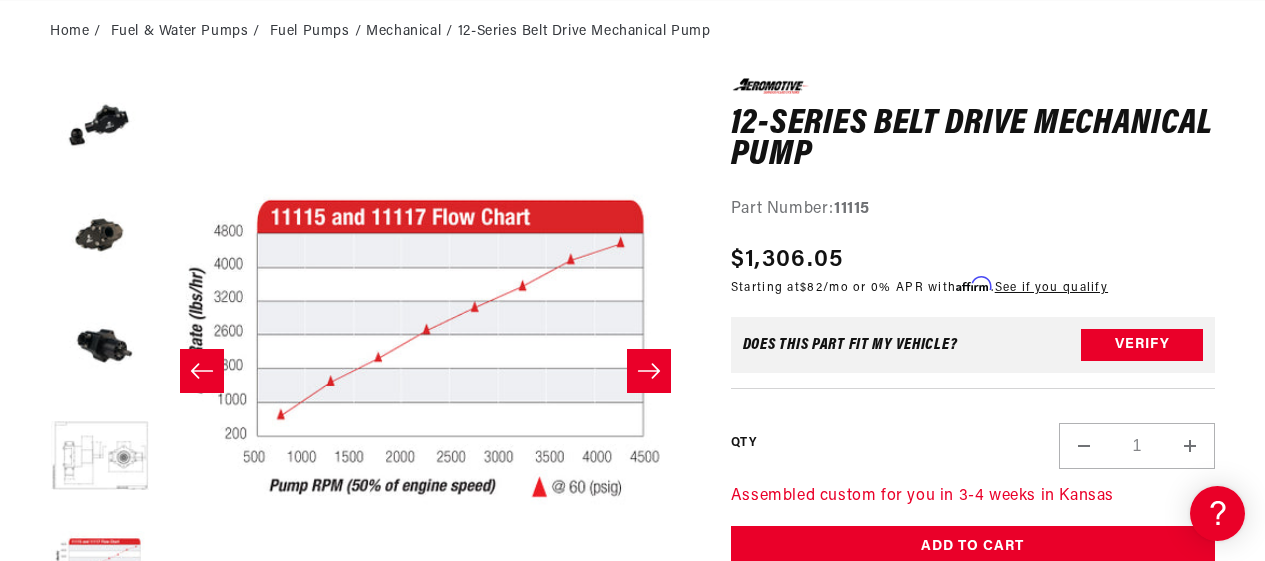 scroll, scrollTop: 252, scrollLeft: 0, axis: vertical 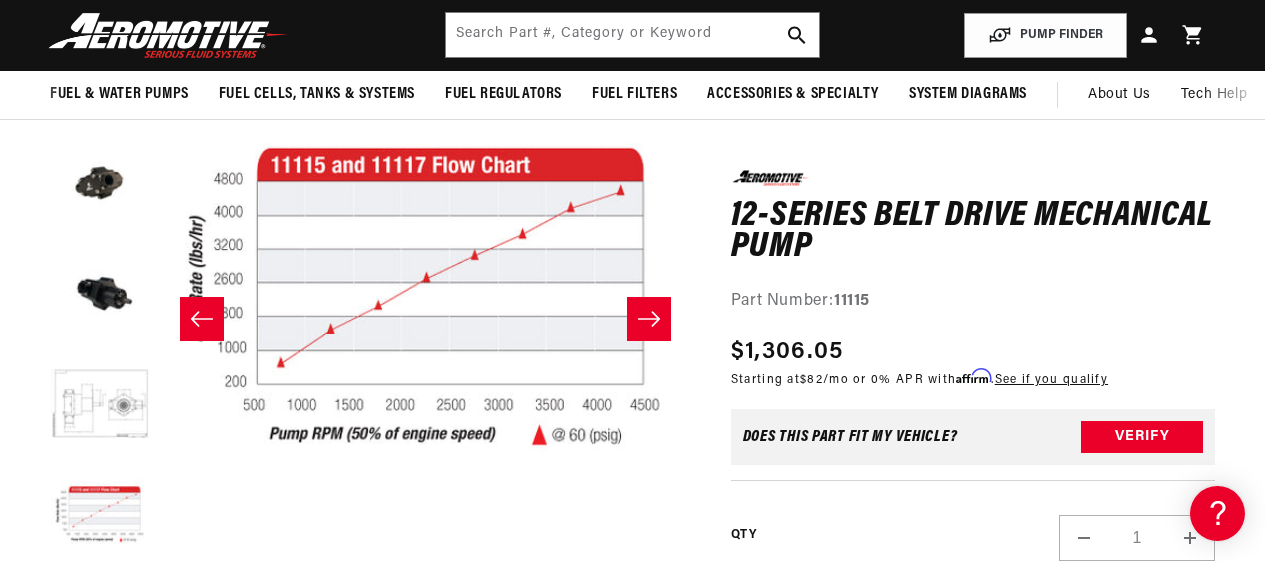 click 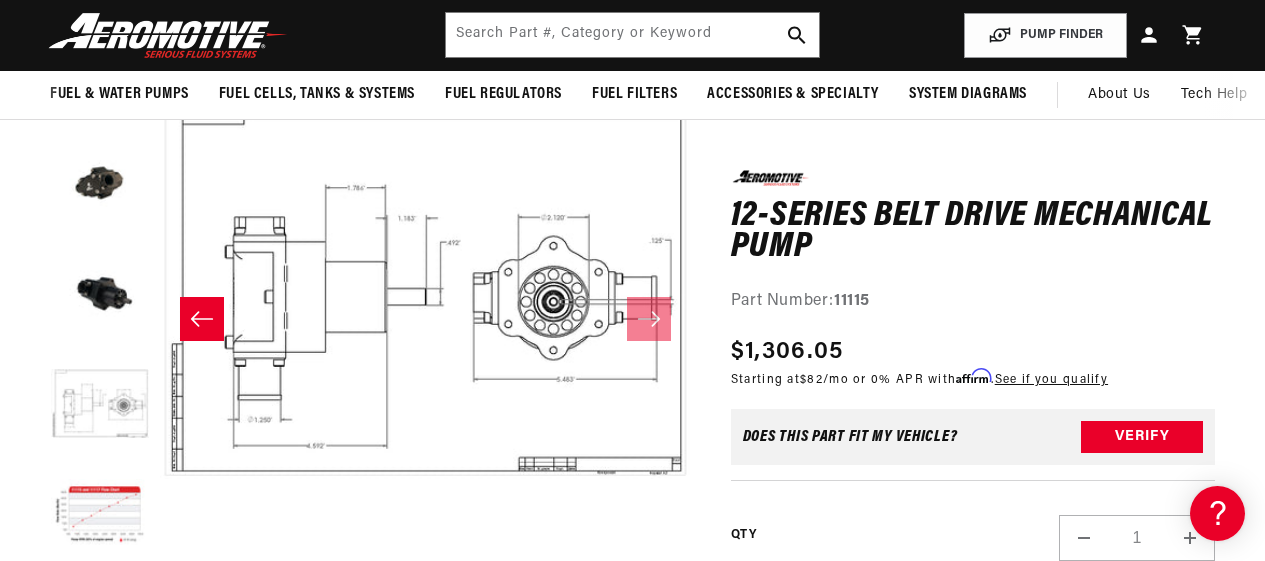 scroll, scrollTop: 0, scrollLeft: 2654, axis: horizontal 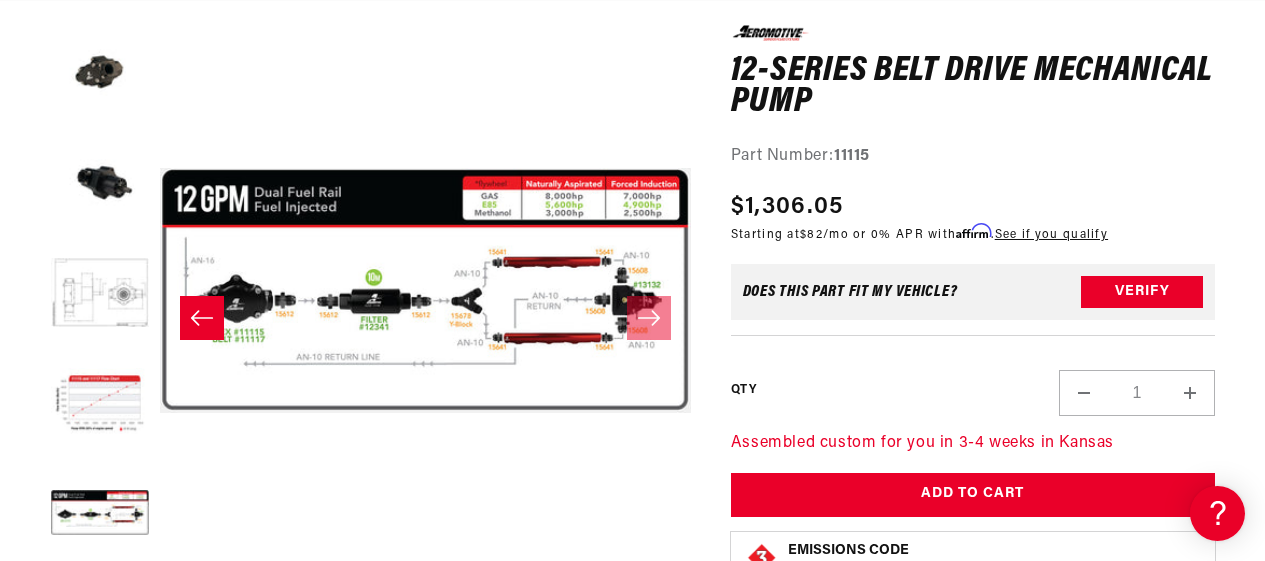 click 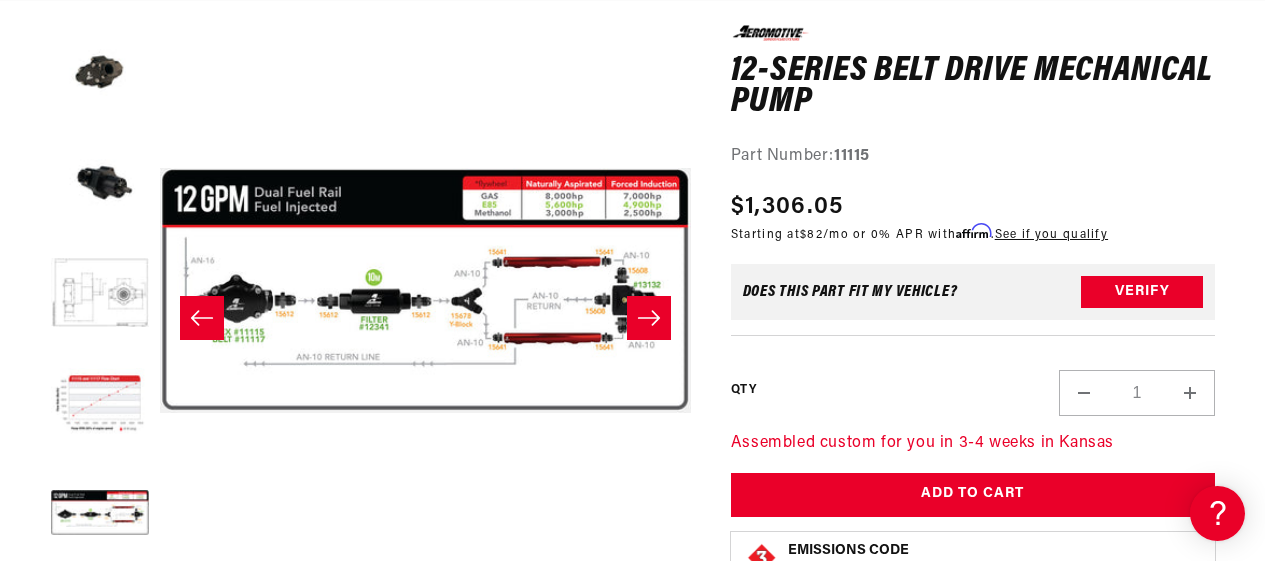 scroll 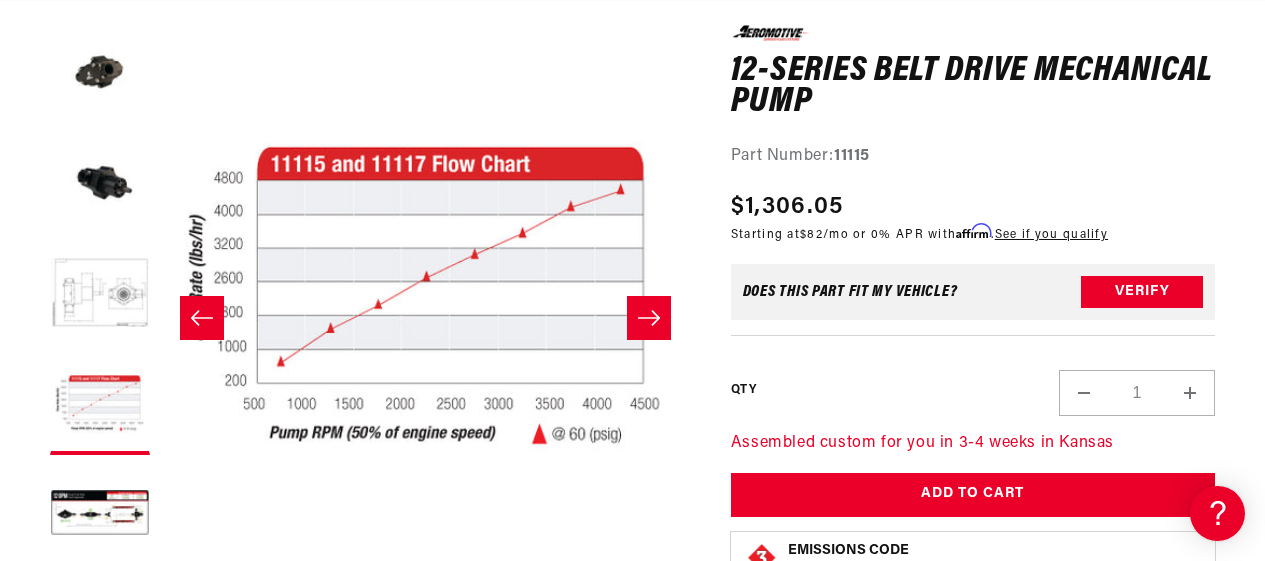 click 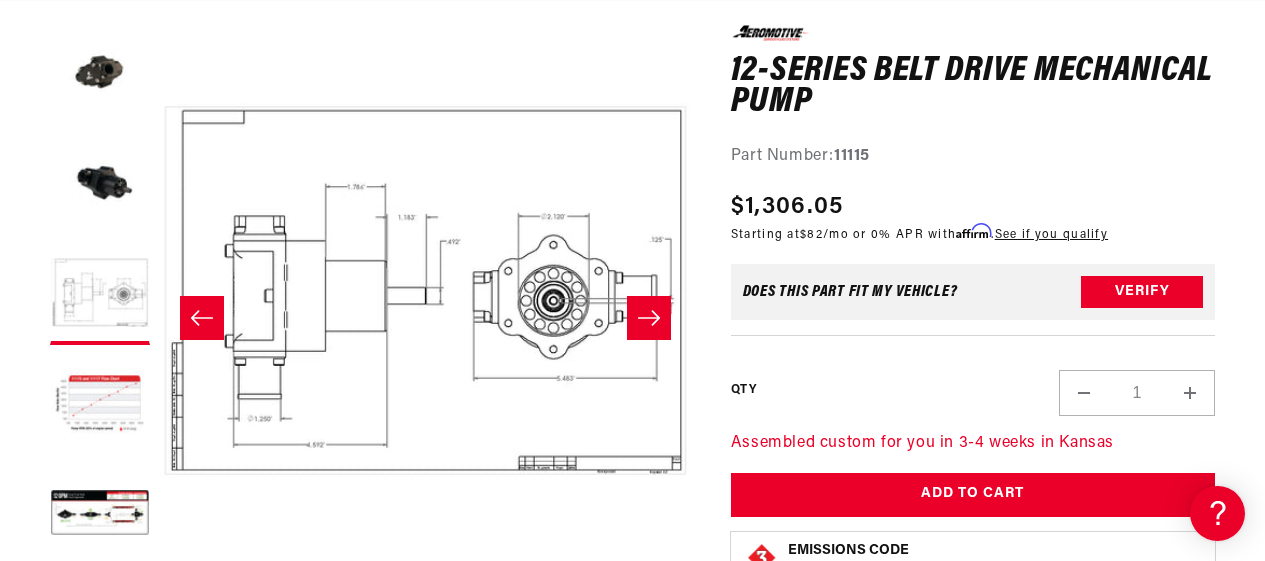 click 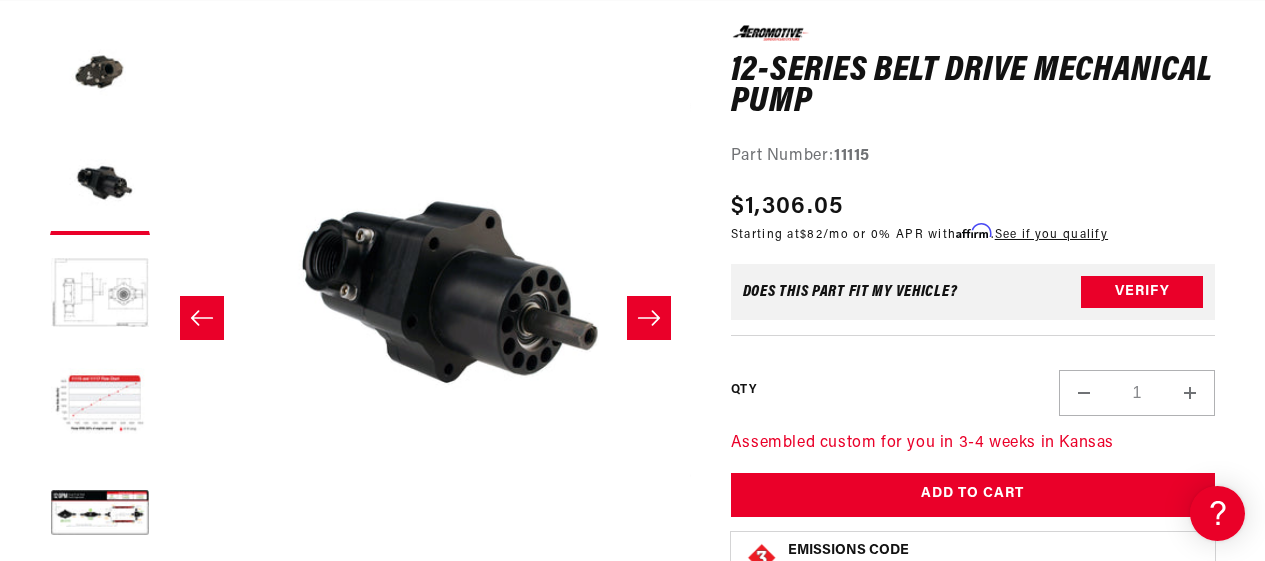 click 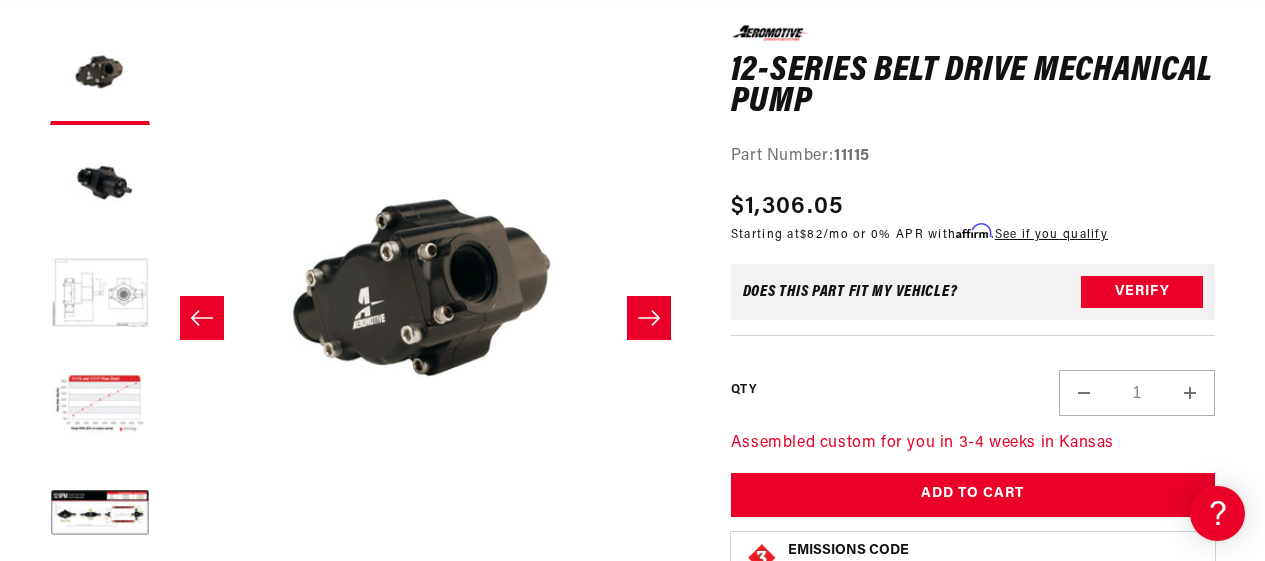 click 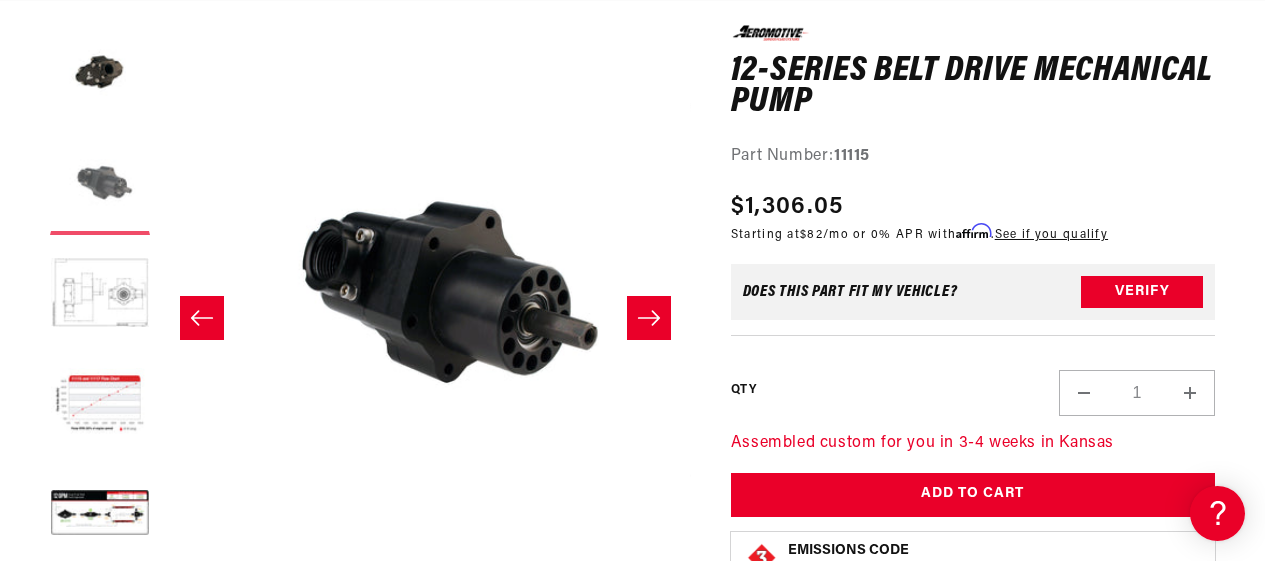 click at bounding box center [100, 185] 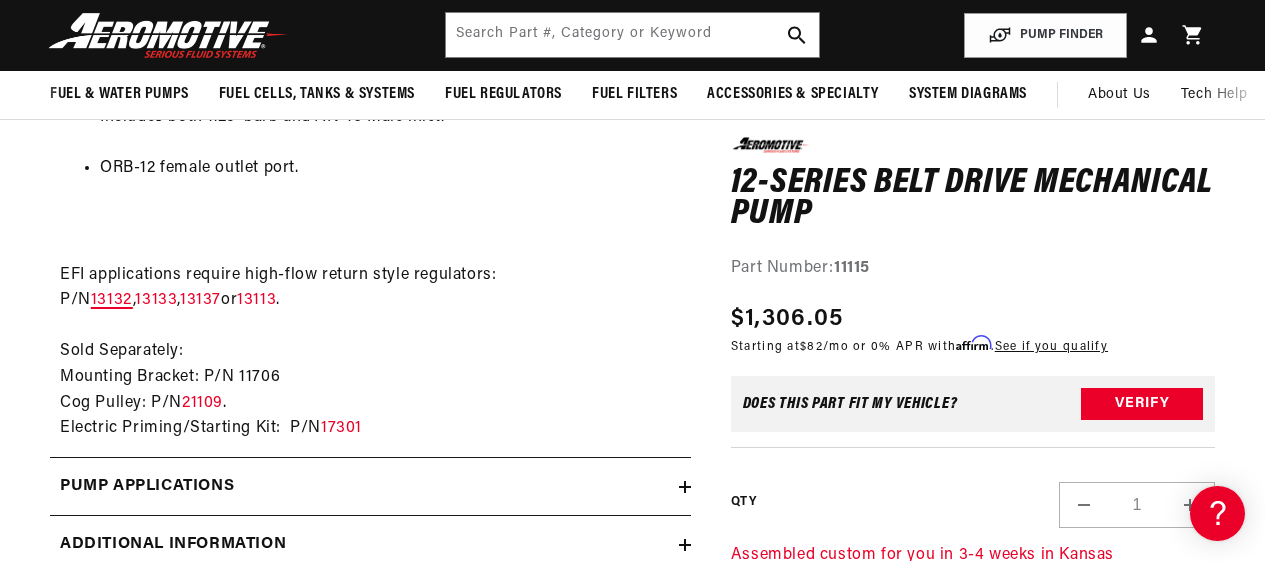 click on "13132" at bounding box center [112, 300] 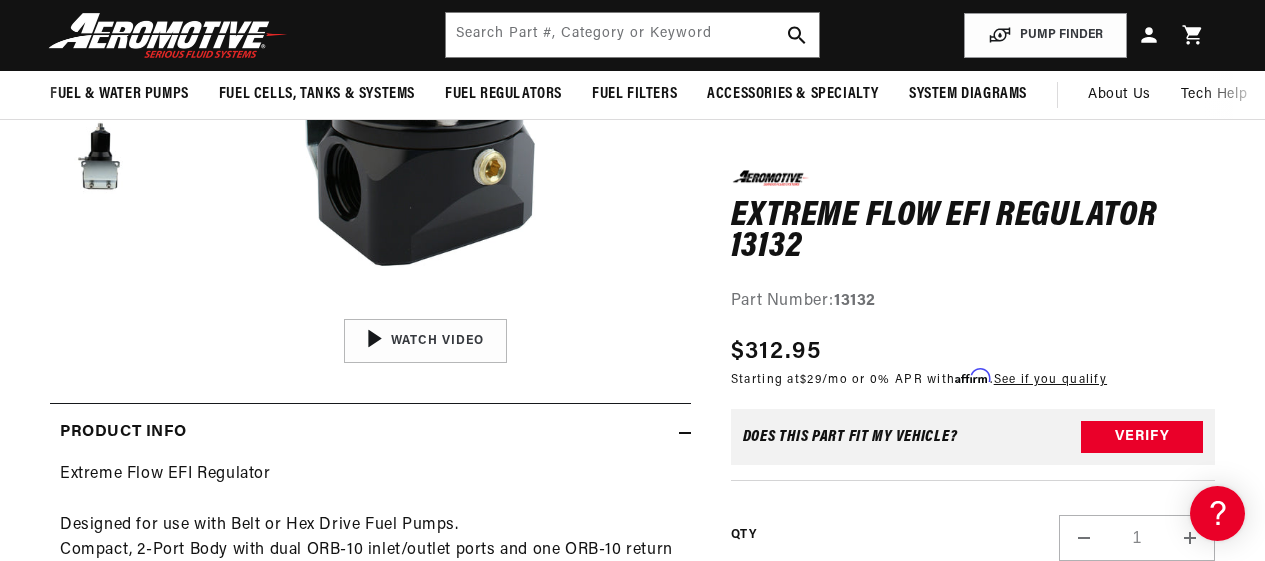 scroll, scrollTop: 200, scrollLeft: 0, axis: vertical 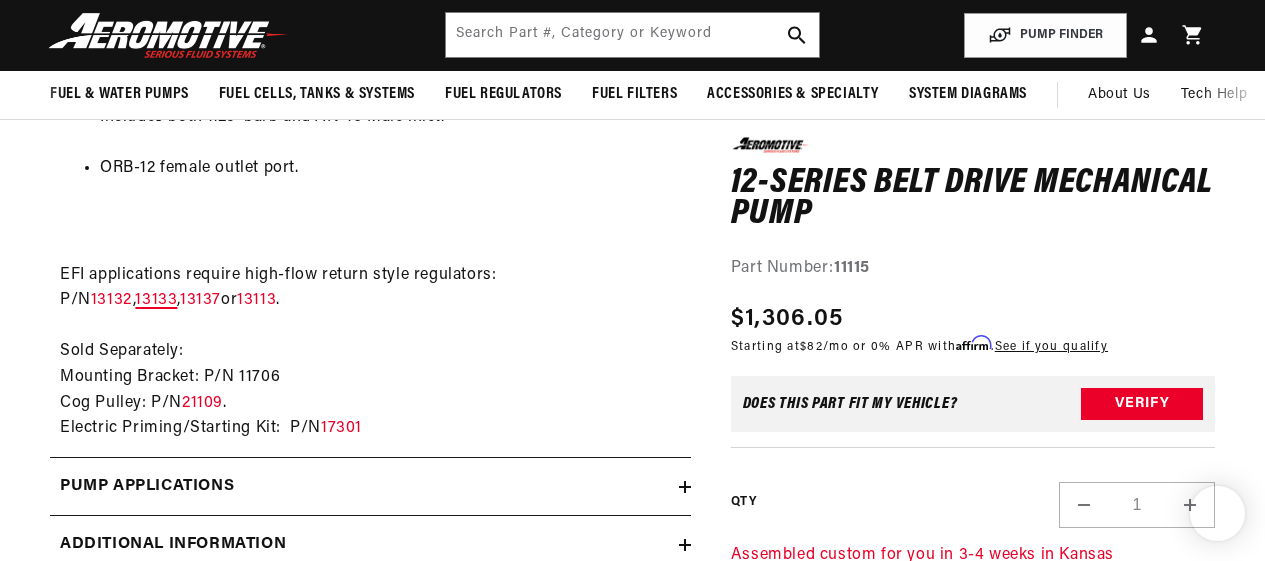 click on "13133" at bounding box center [156, 300] 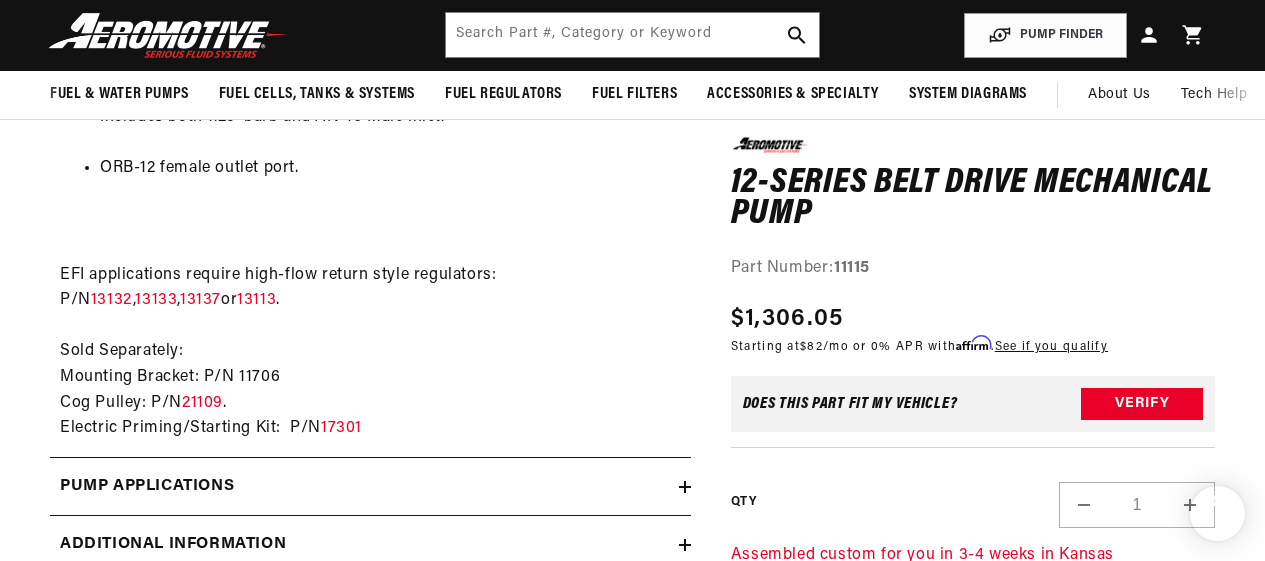 scroll, scrollTop: 1752, scrollLeft: 0, axis: vertical 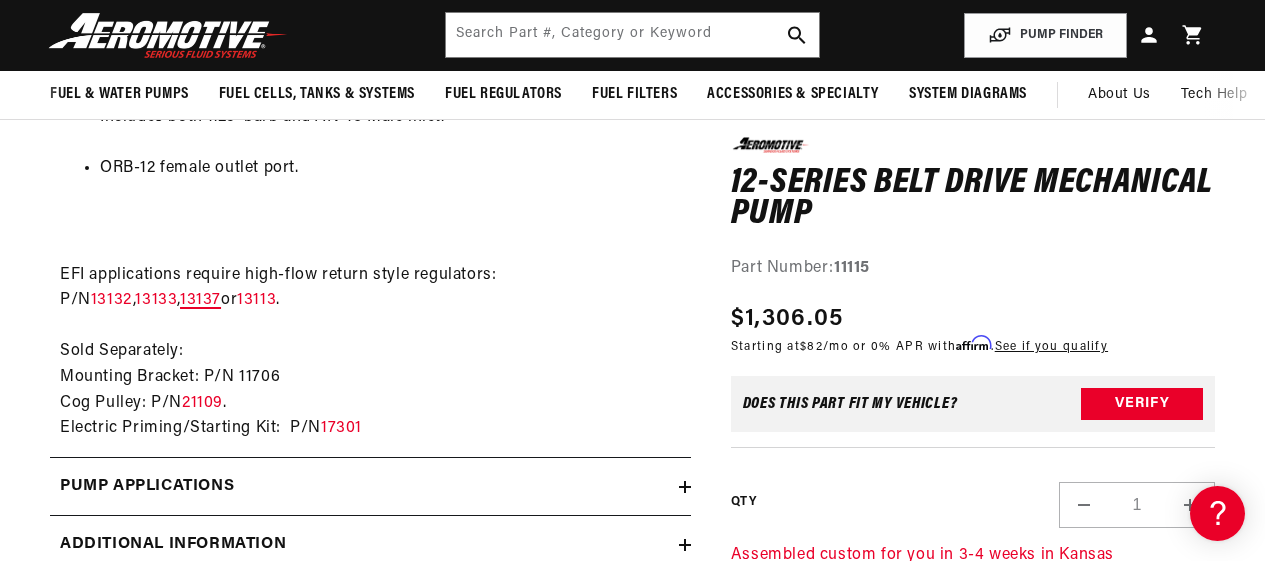 click on "13137" at bounding box center [200, 300] 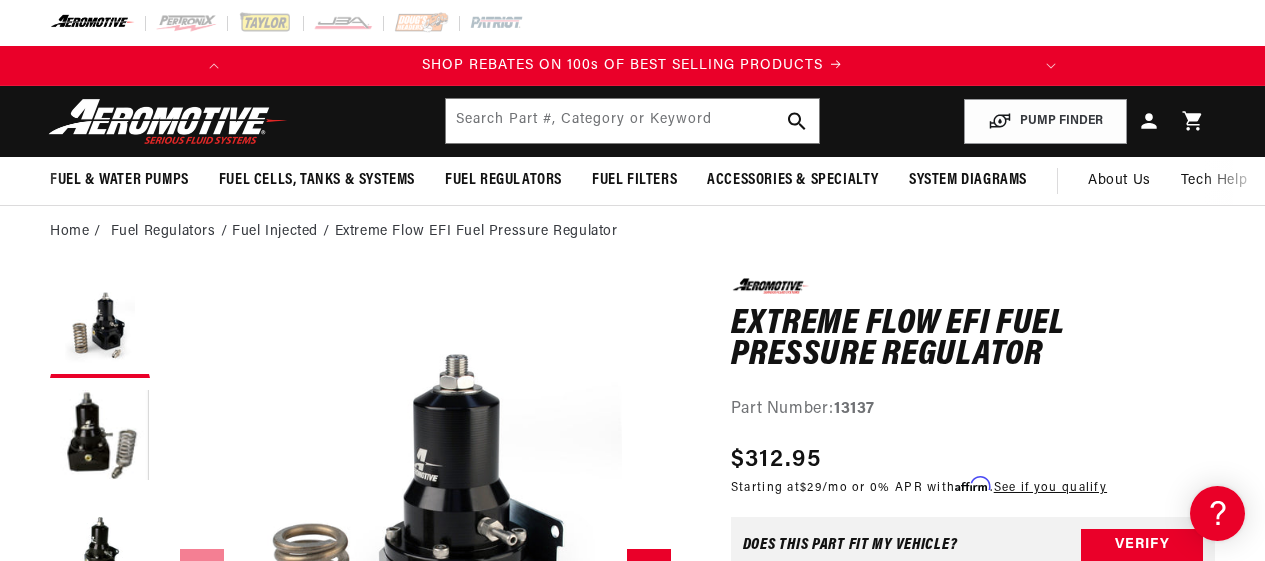 scroll, scrollTop: 1, scrollLeft: 0, axis: vertical 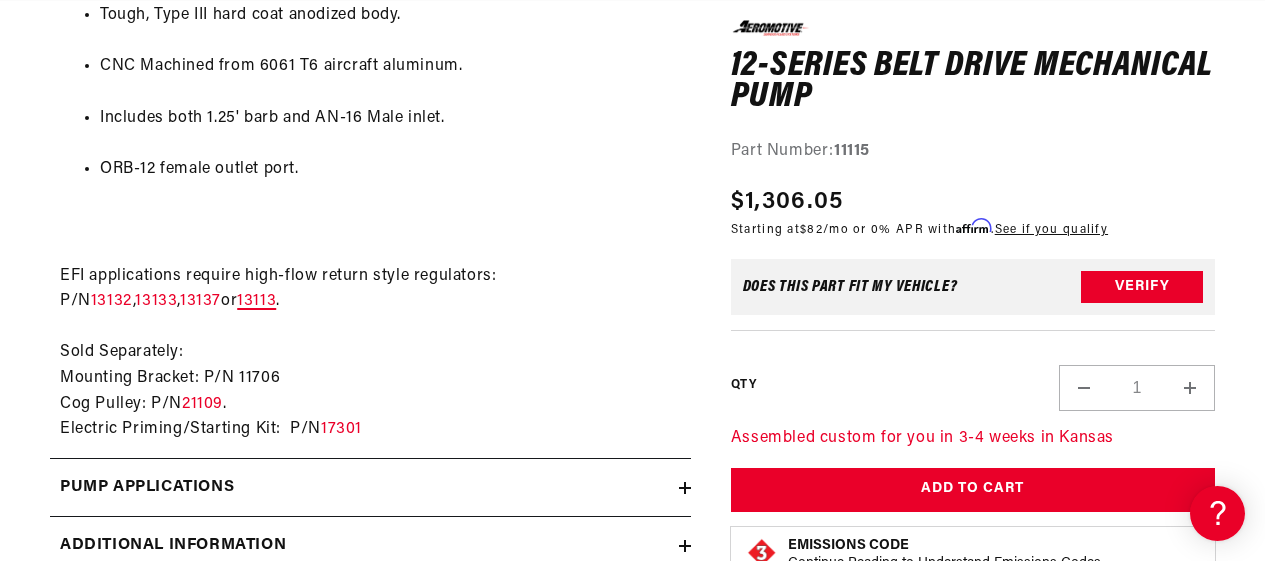 click on "13113" at bounding box center [256, 301] 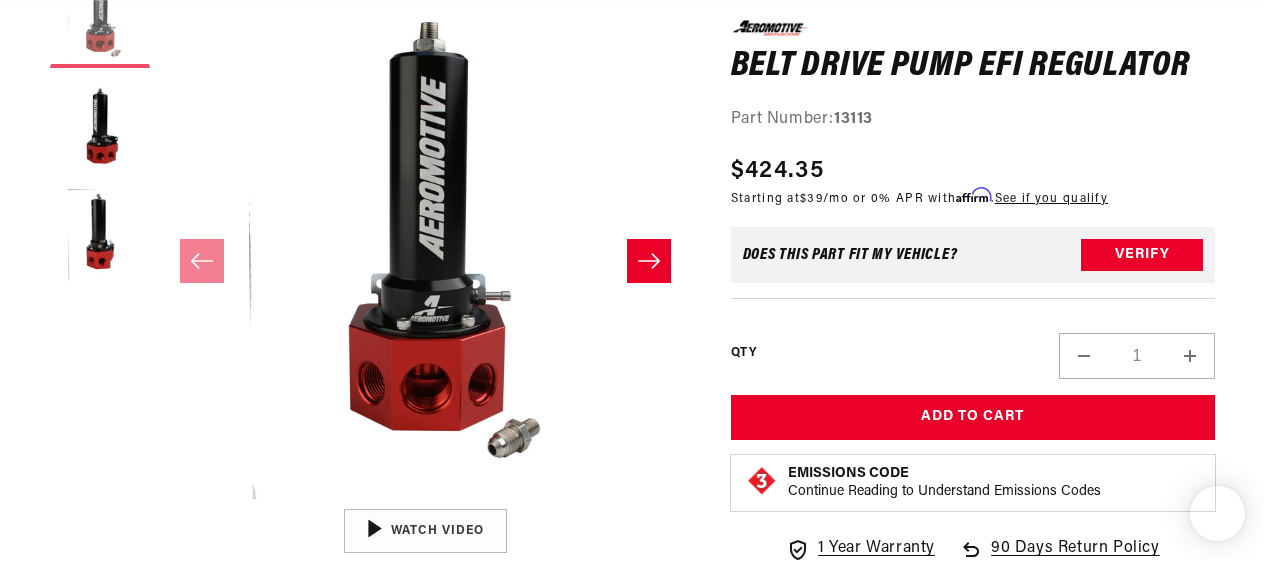 scroll, scrollTop: 342, scrollLeft: 0, axis: vertical 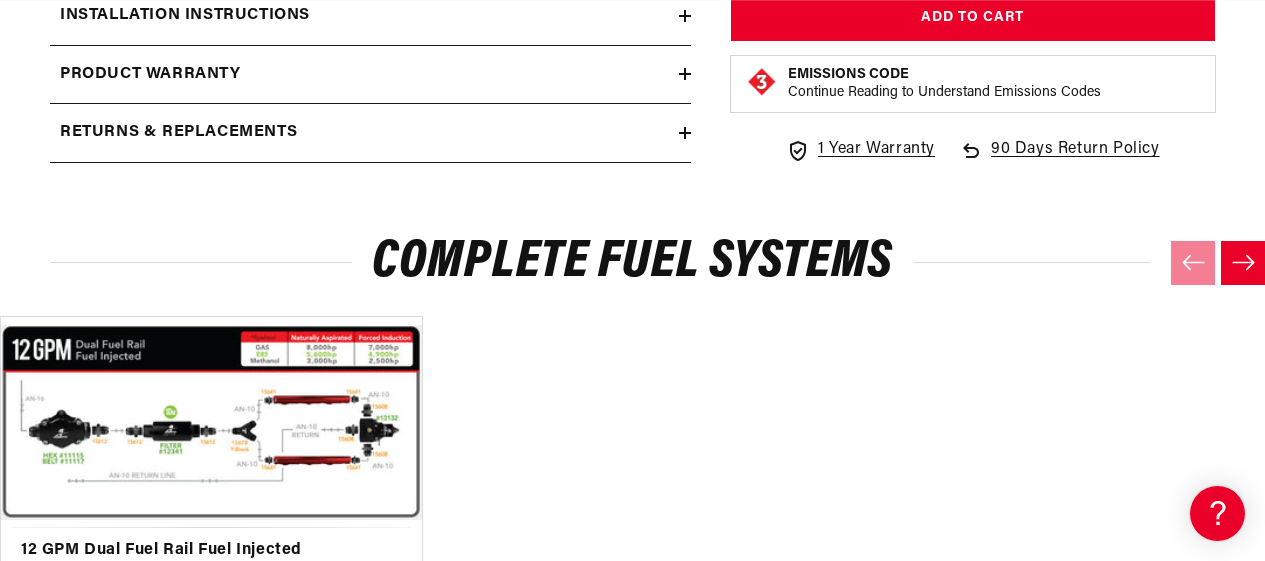click on "17301" at bounding box center [341, -160] 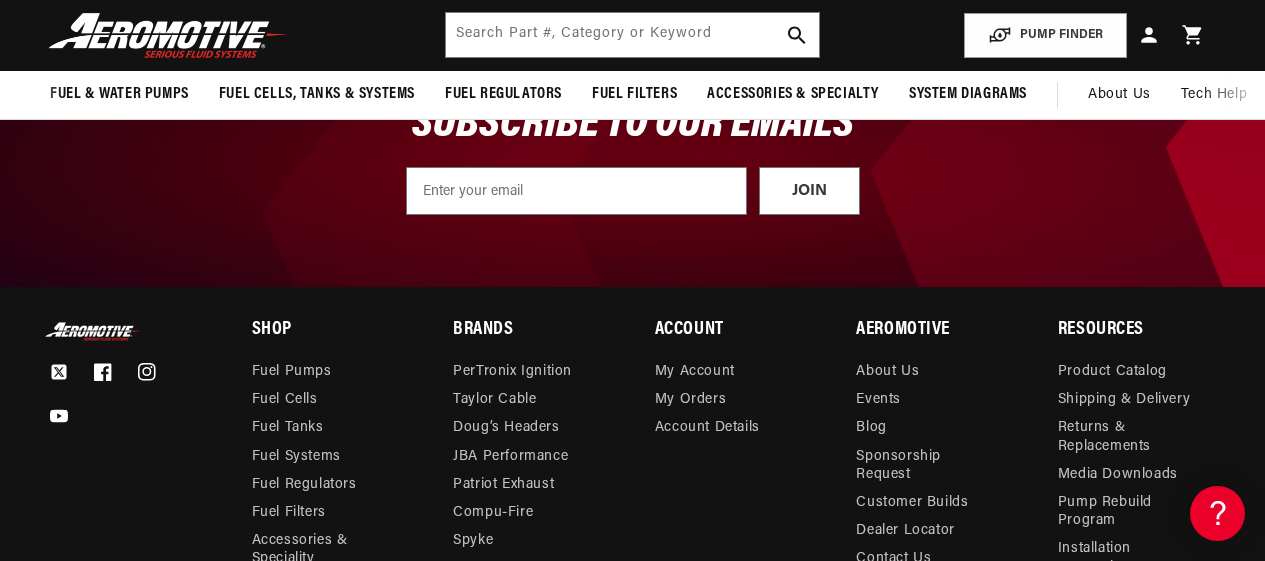 scroll, scrollTop: 0, scrollLeft: 0, axis: both 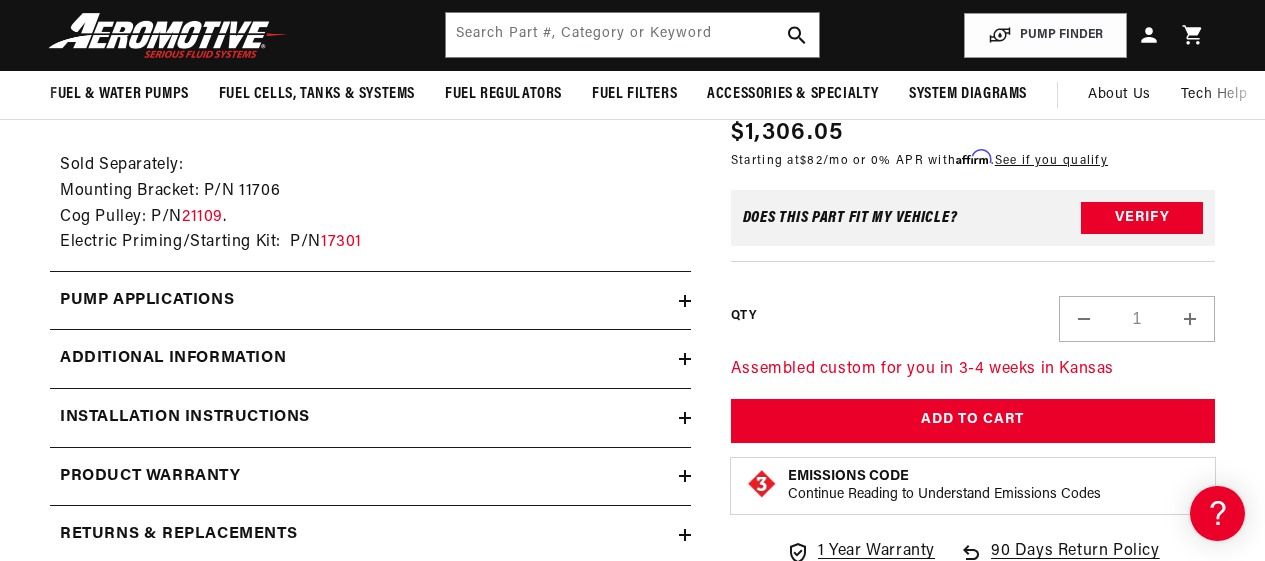 click 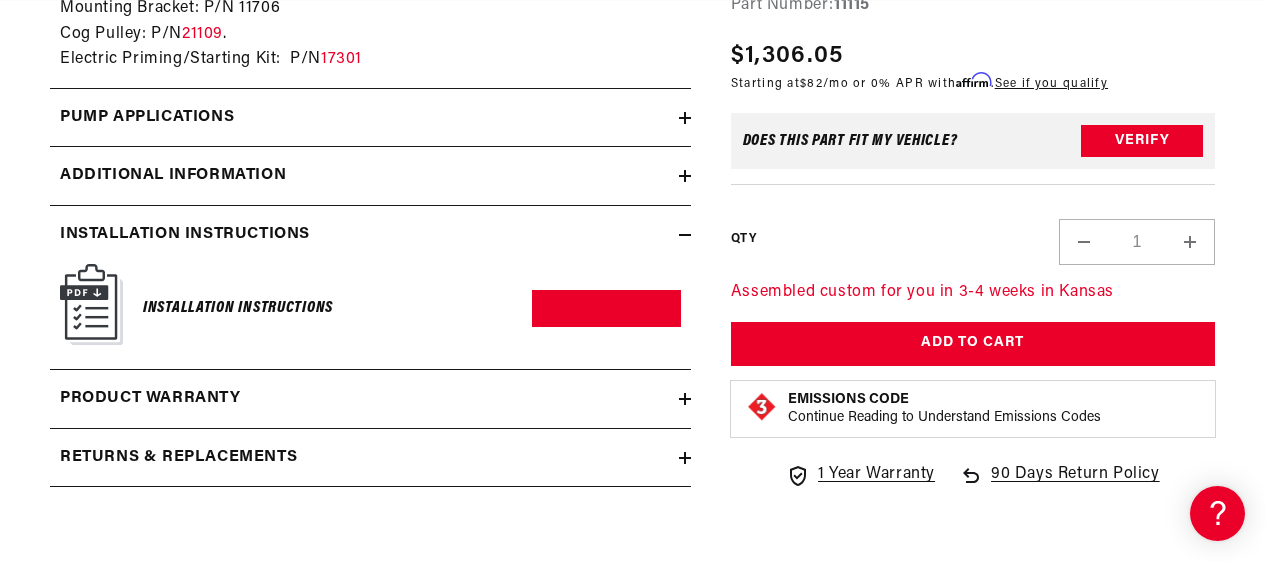 scroll, scrollTop: 2138, scrollLeft: 0, axis: vertical 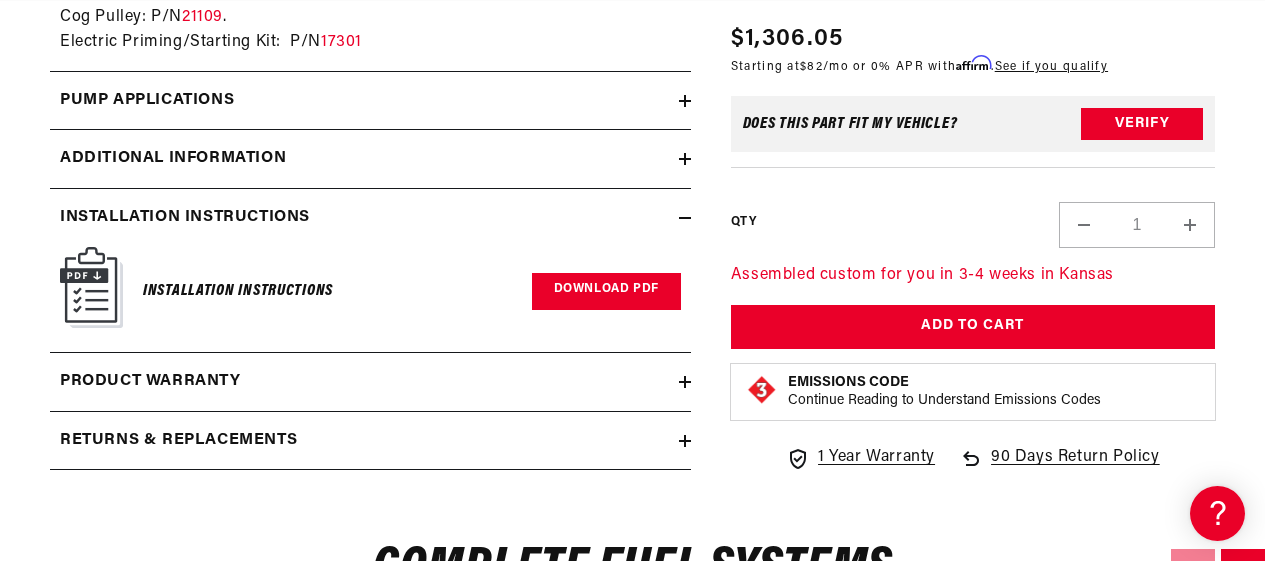 click on "Download PDF" at bounding box center [606, 291] 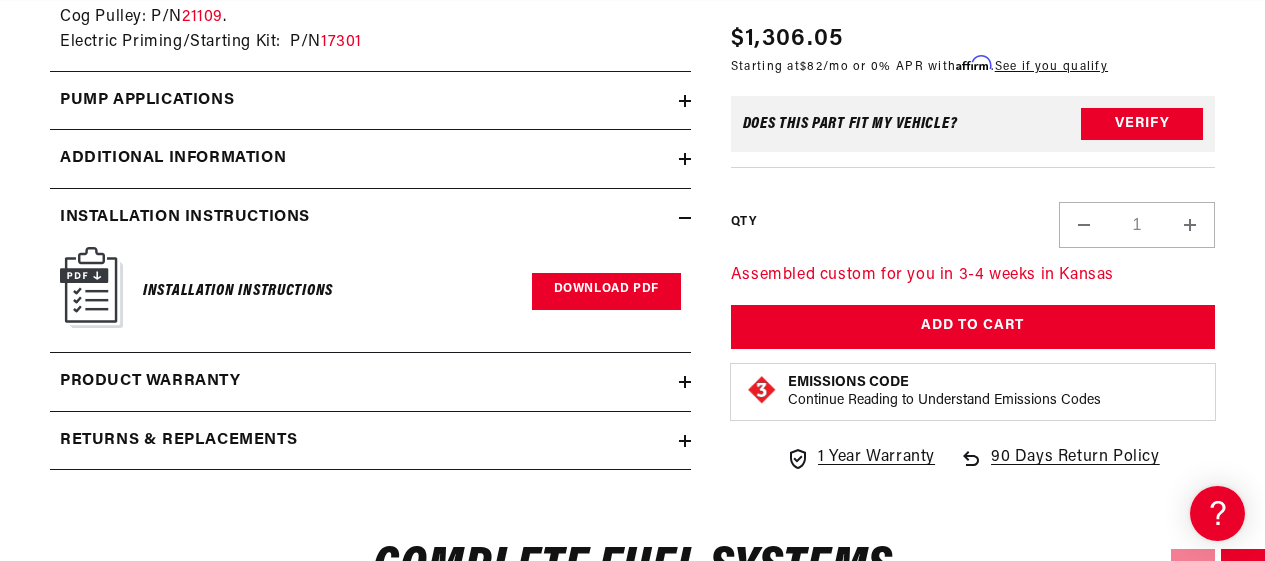 scroll, scrollTop: 0, scrollLeft: 0, axis: both 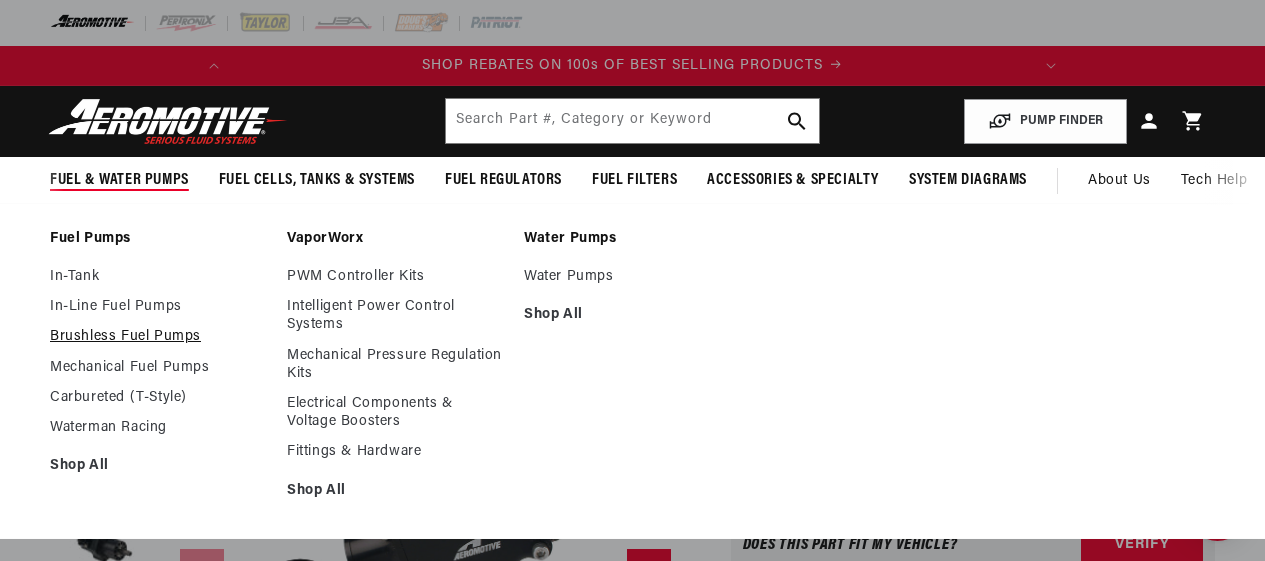 click on "Brushless Fuel Pumps" at bounding box center (158, 337) 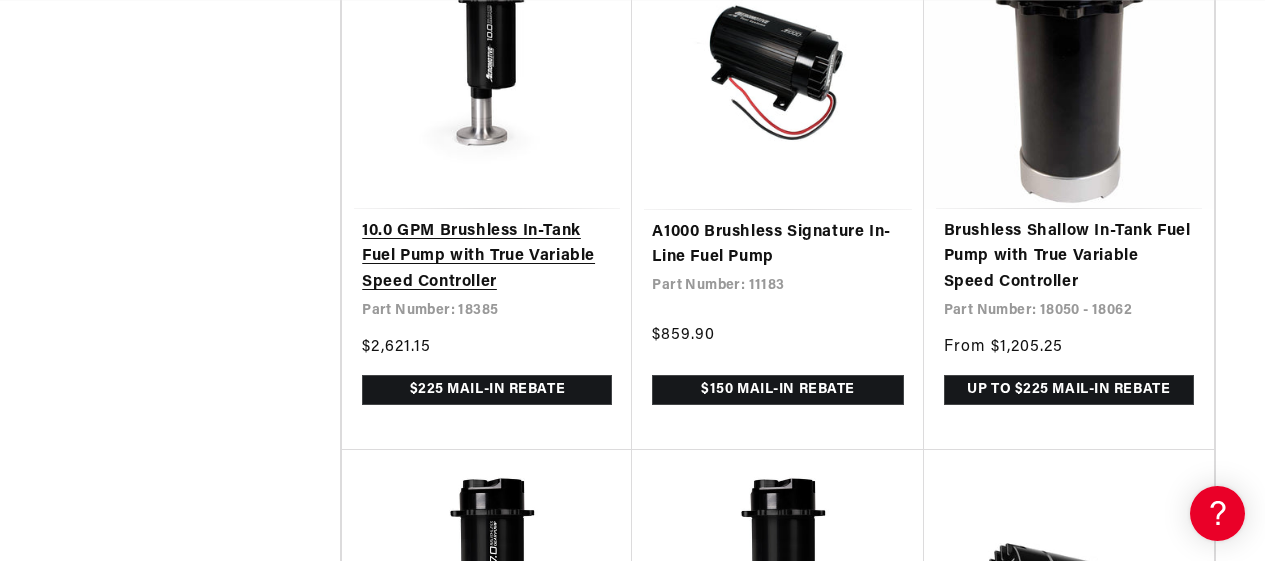 scroll, scrollTop: 1701, scrollLeft: 0, axis: vertical 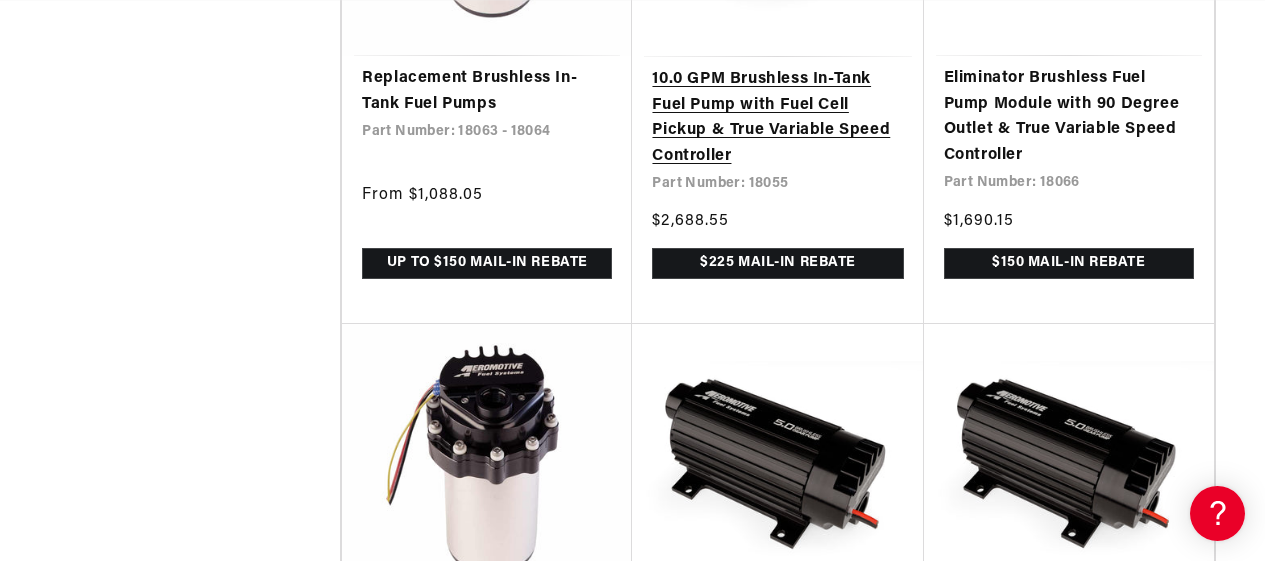 click on "10.0 GPM Brushless In-Tank Fuel Pump with Fuel Cell Pickup & True Variable Speed Controller" at bounding box center [777, 118] 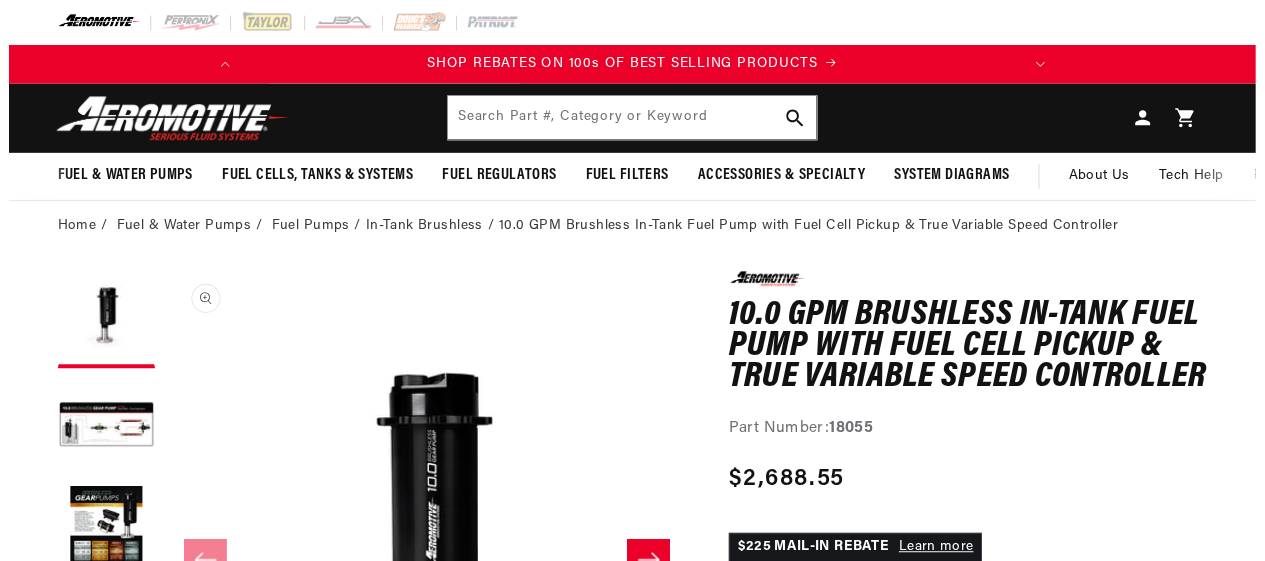 scroll, scrollTop: 0, scrollLeft: 0, axis: both 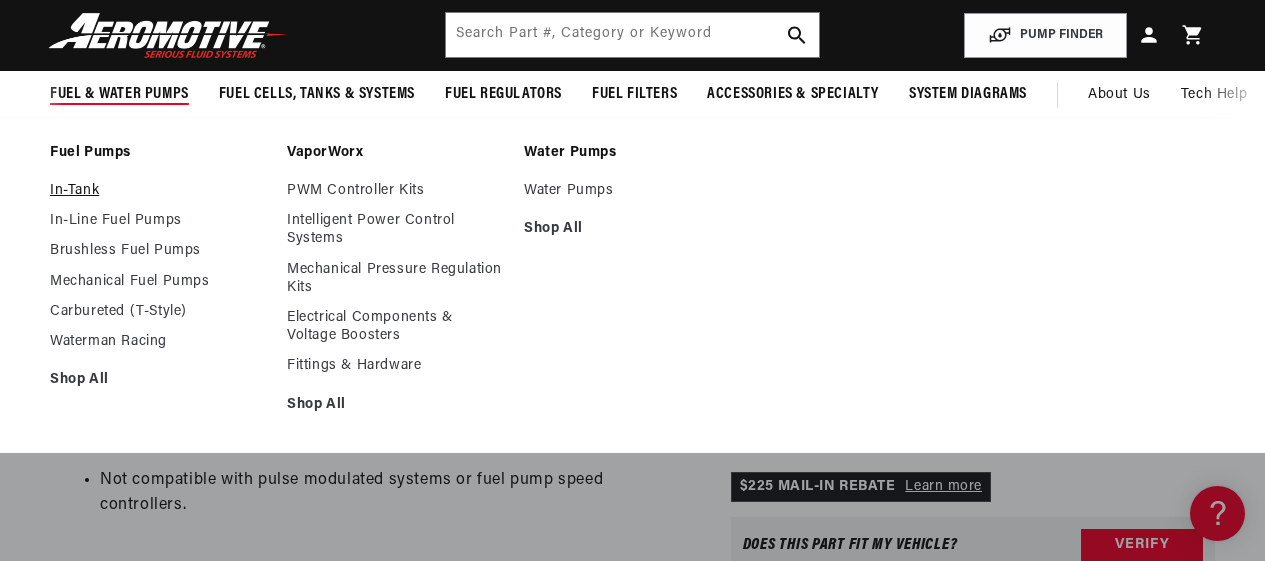 click on "In-Tank" at bounding box center [158, 191] 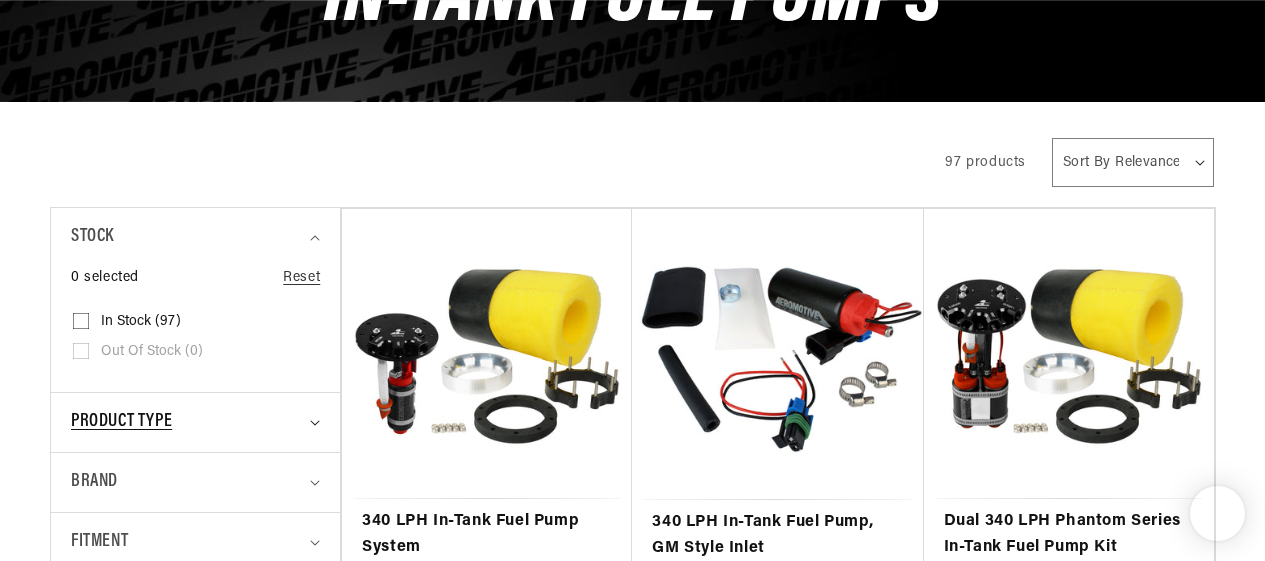 scroll, scrollTop: 700, scrollLeft: 0, axis: vertical 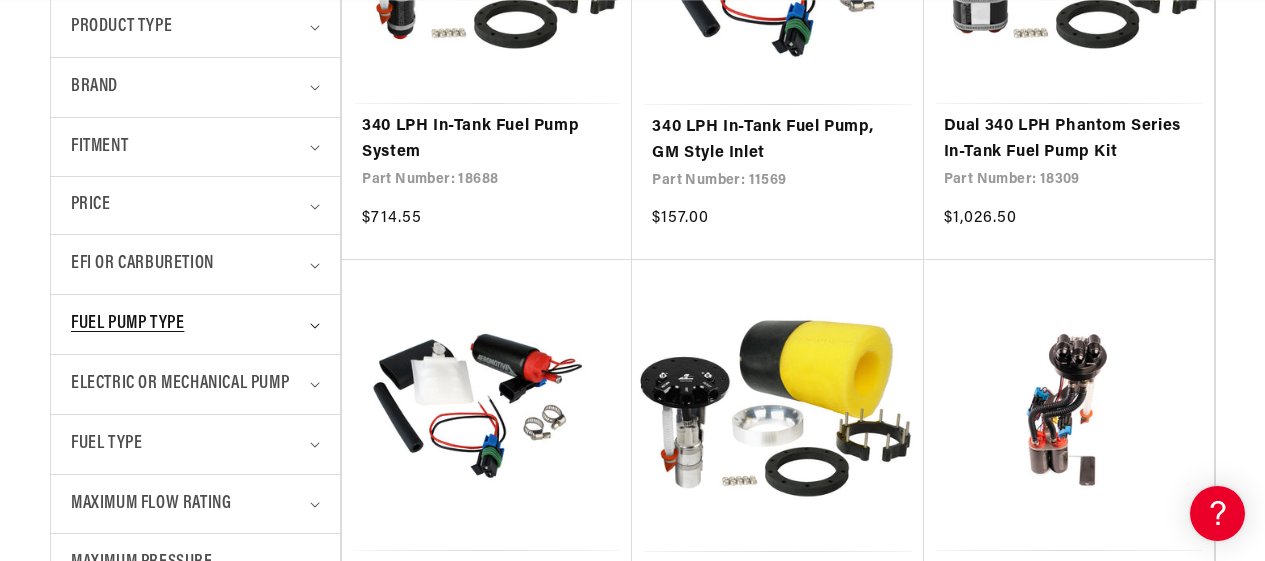 click 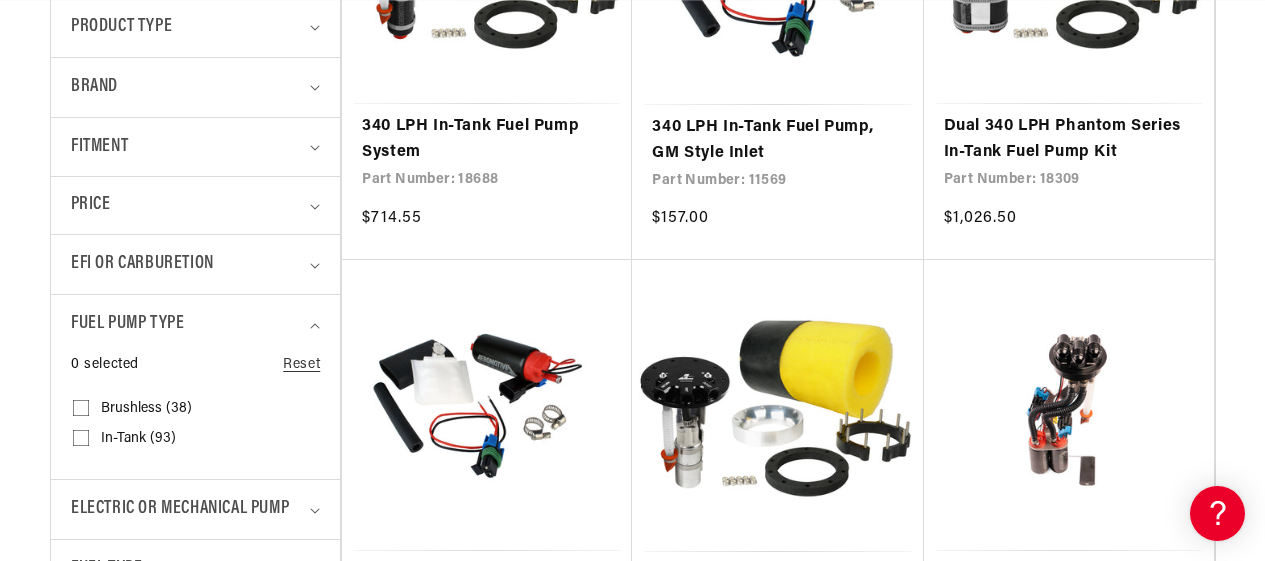 scroll, scrollTop: 0, scrollLeft: 0, axis: both 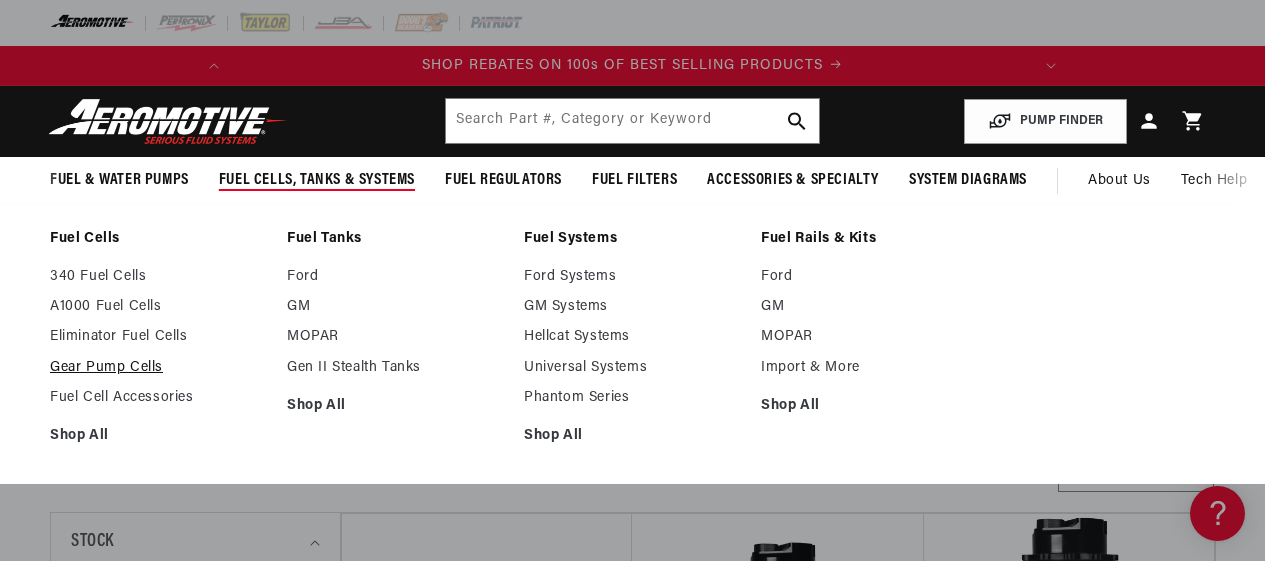 click on "Gear Pump Cells" at bounding box center (158, 368) 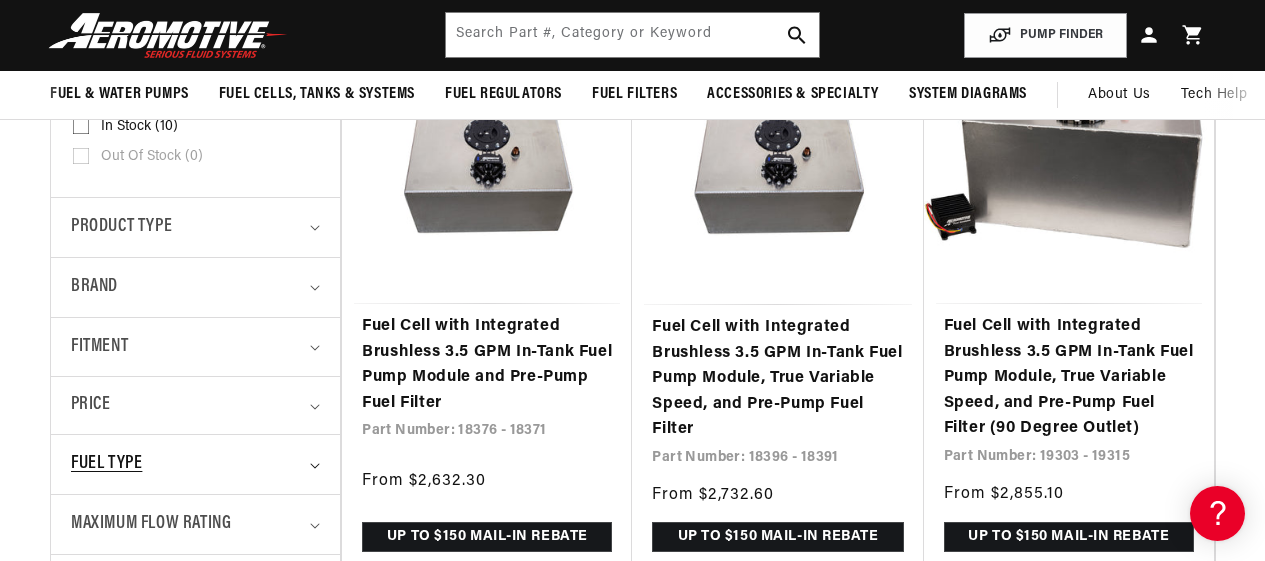 scroll, scrollTop: 400, scrollLeft: 0, axis: vertical 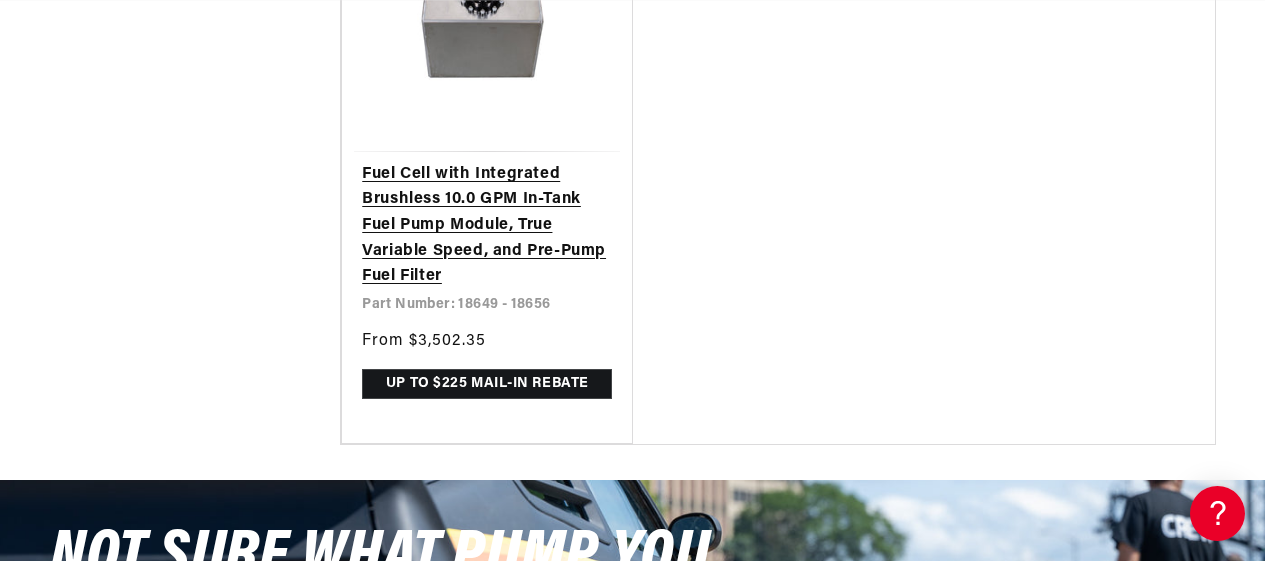 click on "Fuel Cell with Integrated Brushless 10.0 GPM In-Tank Fuel Pump Module, True Variable Speed, and Pre-Pump Fuel Filter" at bounding box center (487, 226) 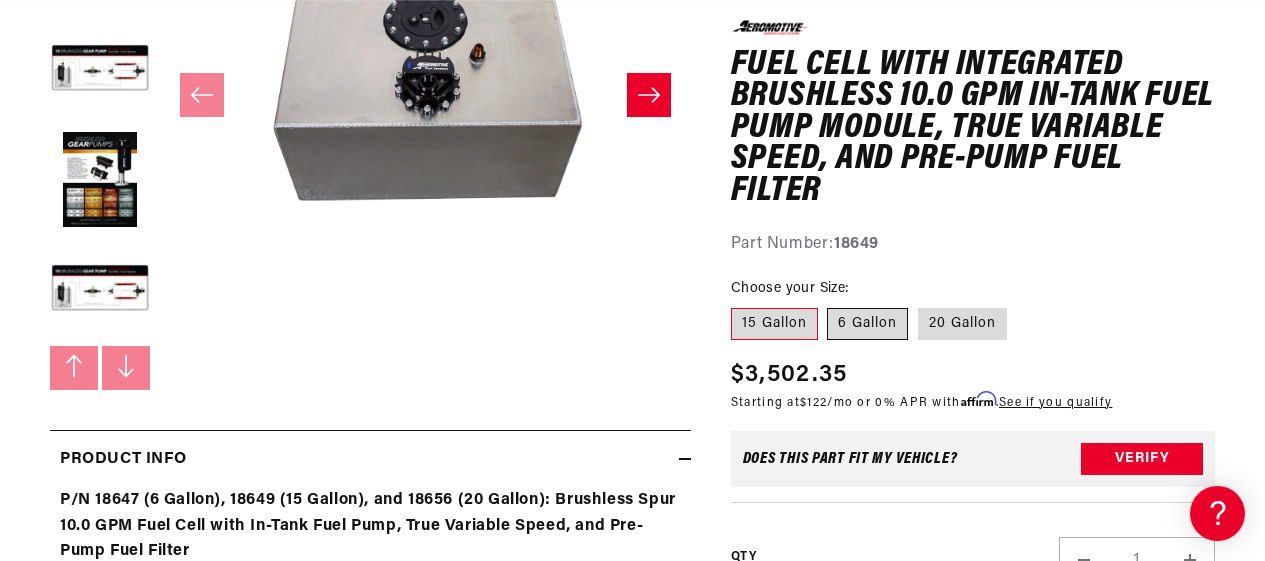 click on "6 Gallon" at bounding box center (867, 324) 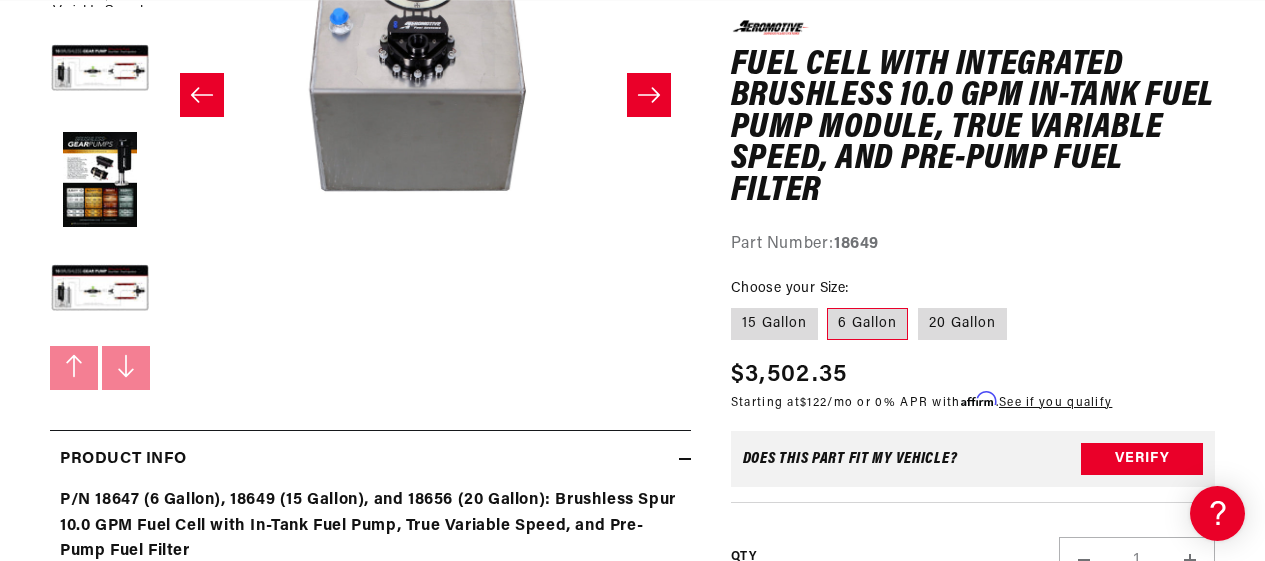 scroll, scrollTop: 492, scrollLeft: 0, axis: vertical 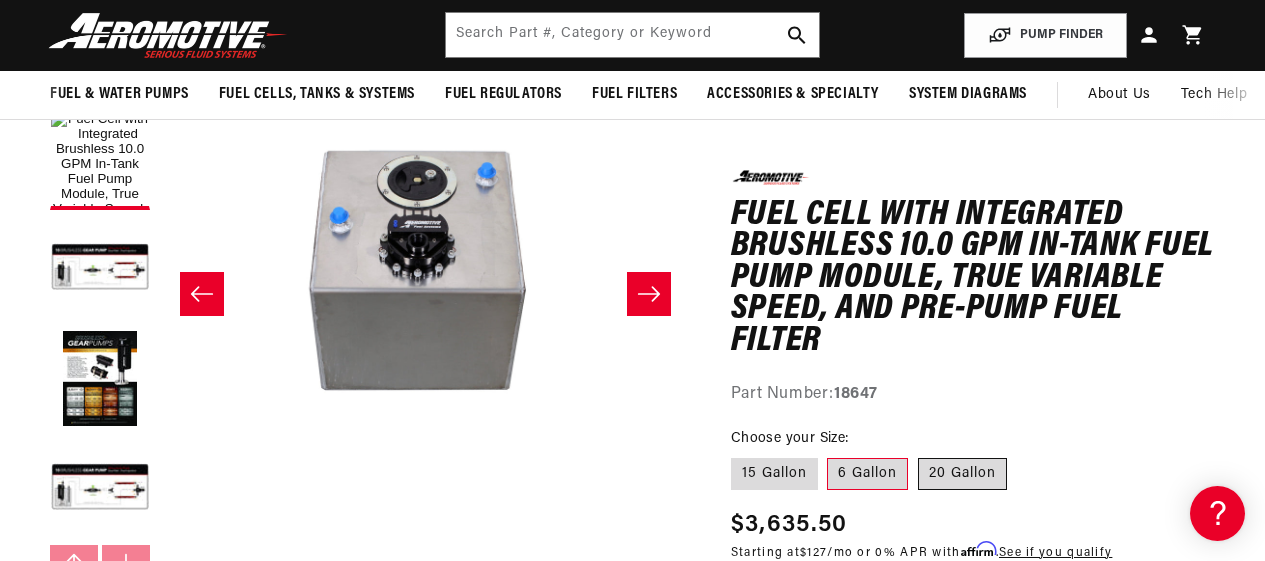 click on "20 Gallon" at bounding box center [962, 474] 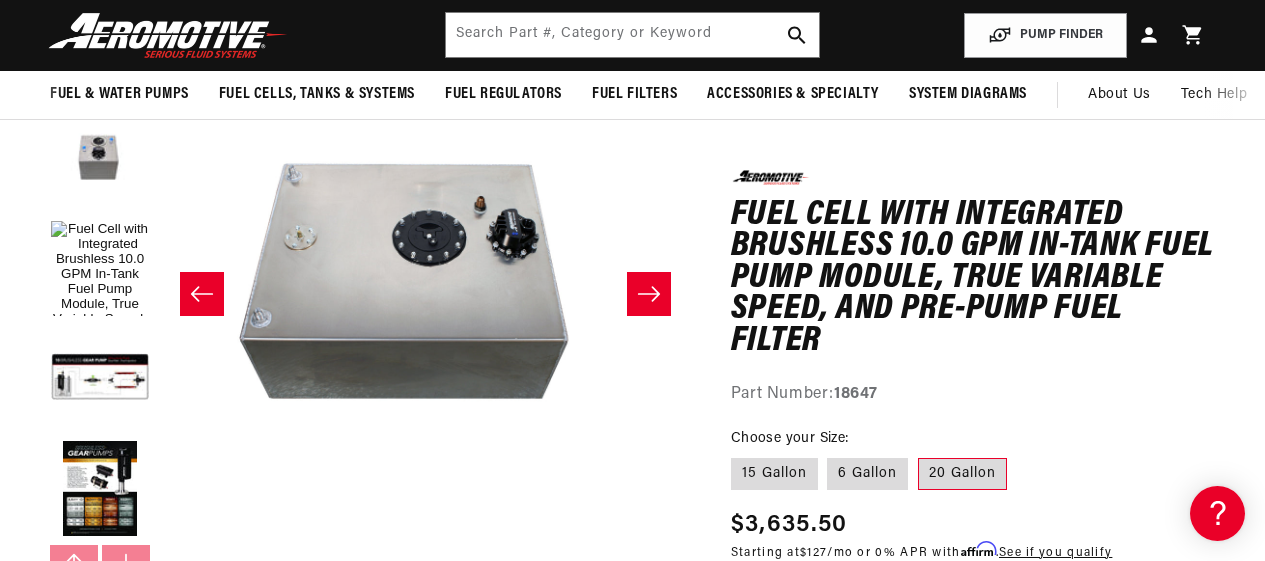 scroll, scrollTop: 0, scrollLeft: 531, axis: horizontal 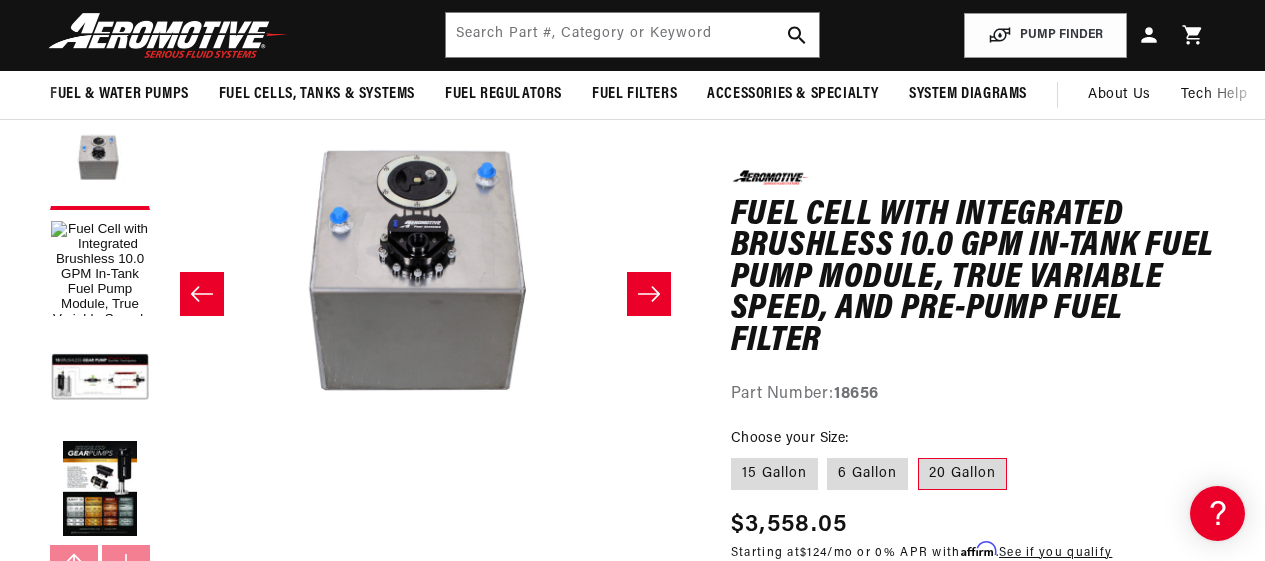 click on "20 Gallon" at bounding box center [962, 474] 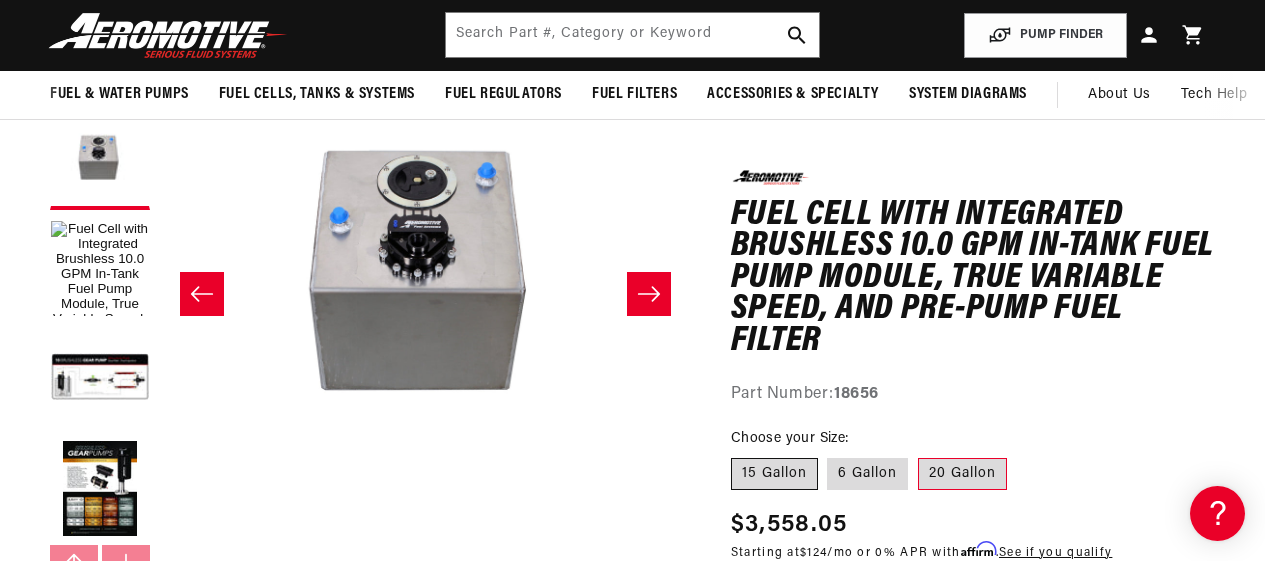 click on "15 Gallon" at bounding box center [774, 474] 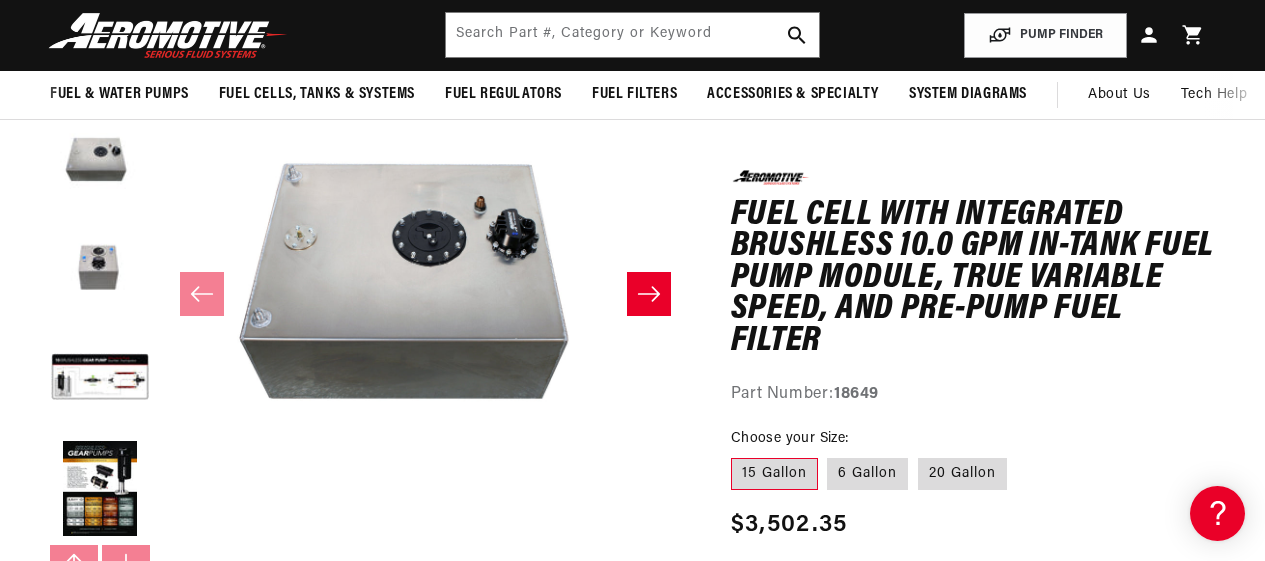 scroll, scrollTop: 0, scrollLeft: 1062, axis: horizontal 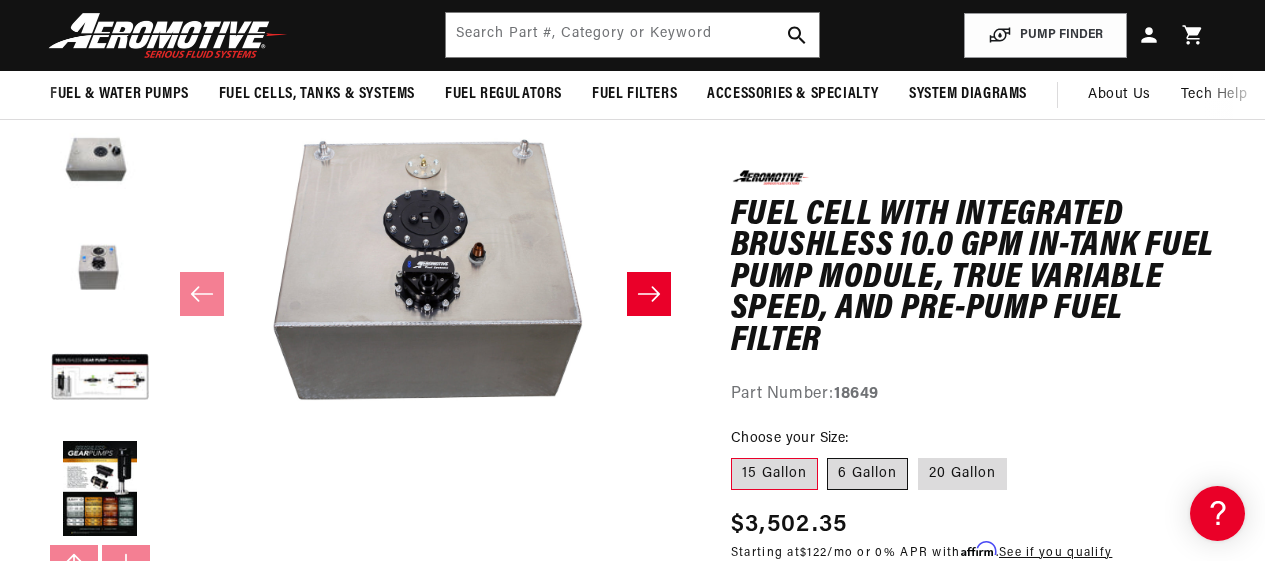 click on "6 Gallon" at bounding box center (867, 474) 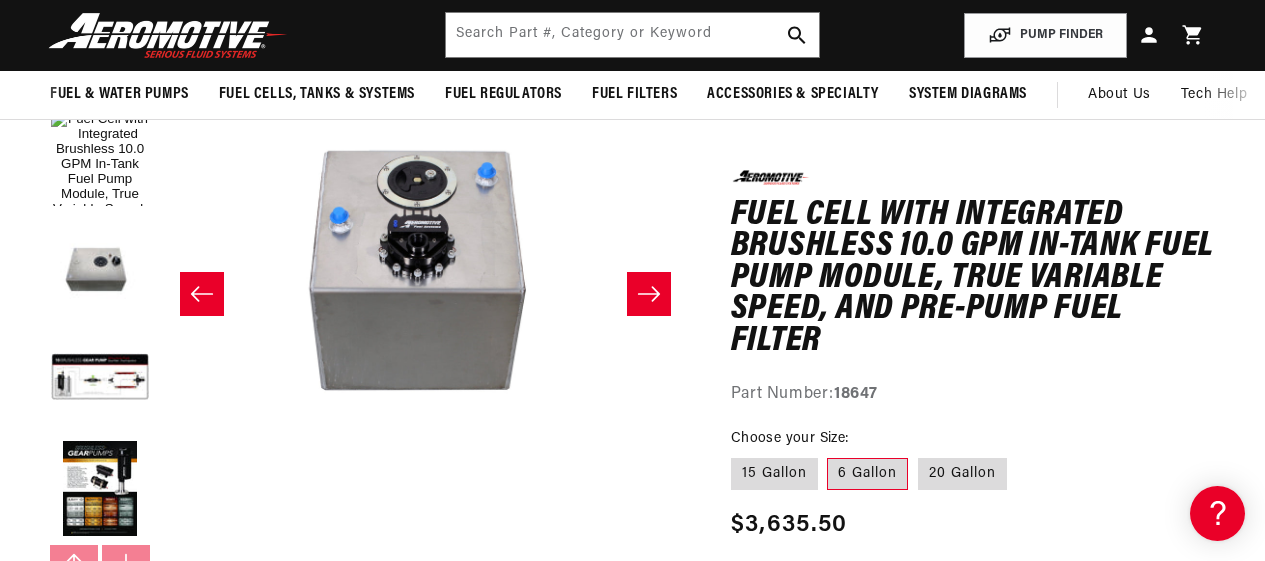 scroll, scrollTop: 0, scrollLeft: 398, axis: horizontal 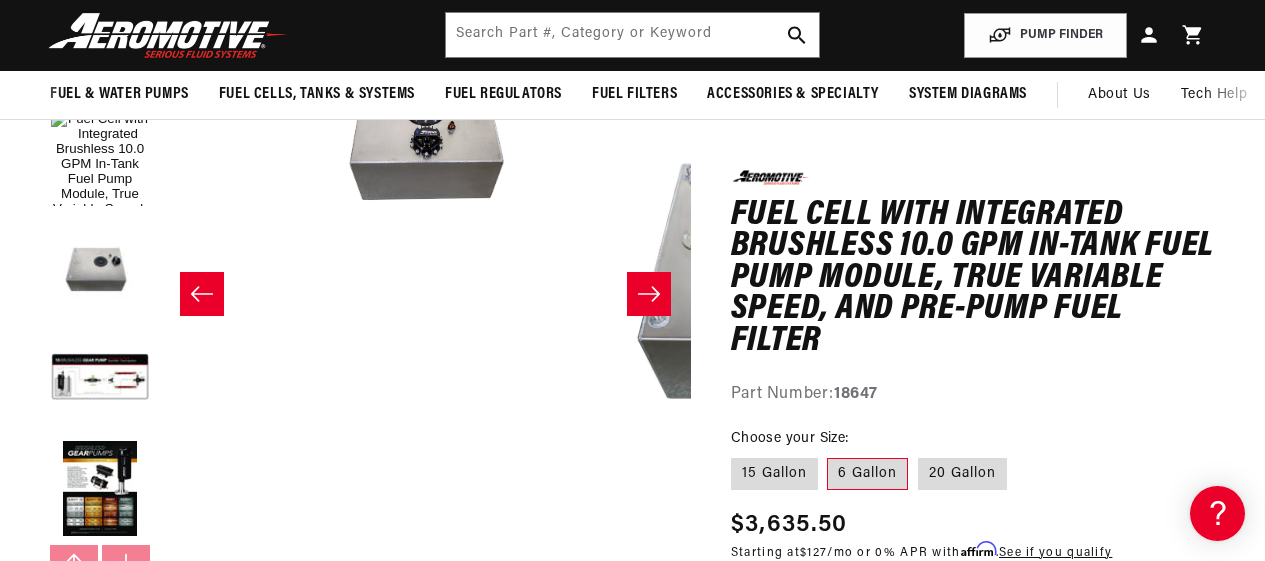 click on "Choose your Size:
15 Gallon
6 Gallon
20 Gallon" at bounding box center [973, 460] 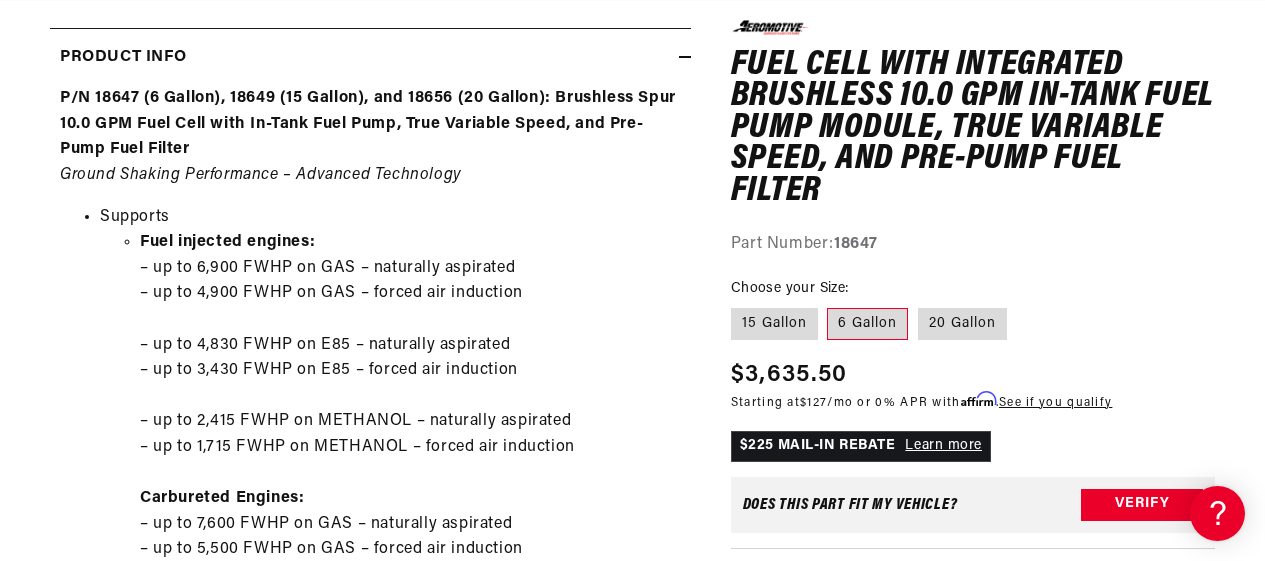 scroll, scrollTop: 1102, scrollLeft: 0, axis: vertical 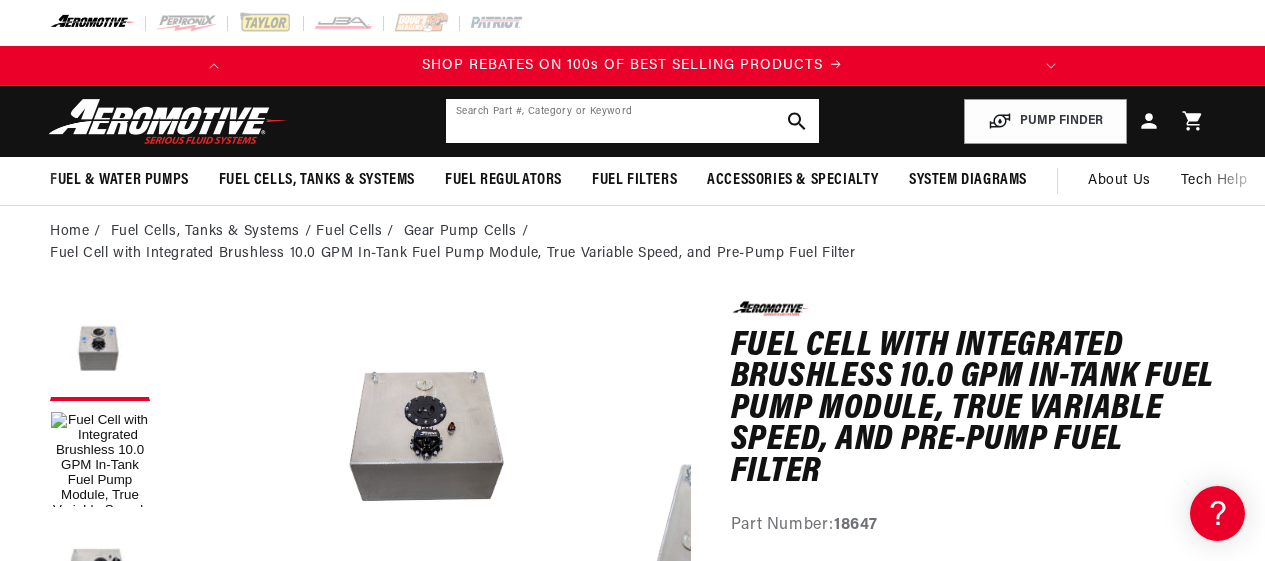 click 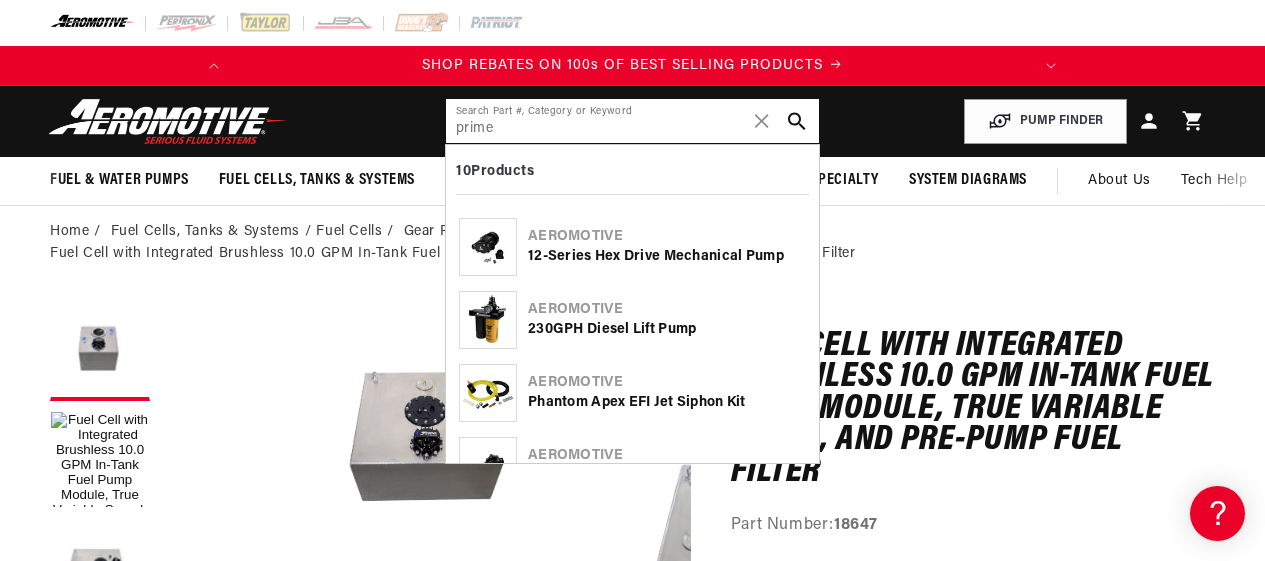 scroll, scrollTop: 0, scrollLeft: 791, axis: horizontal 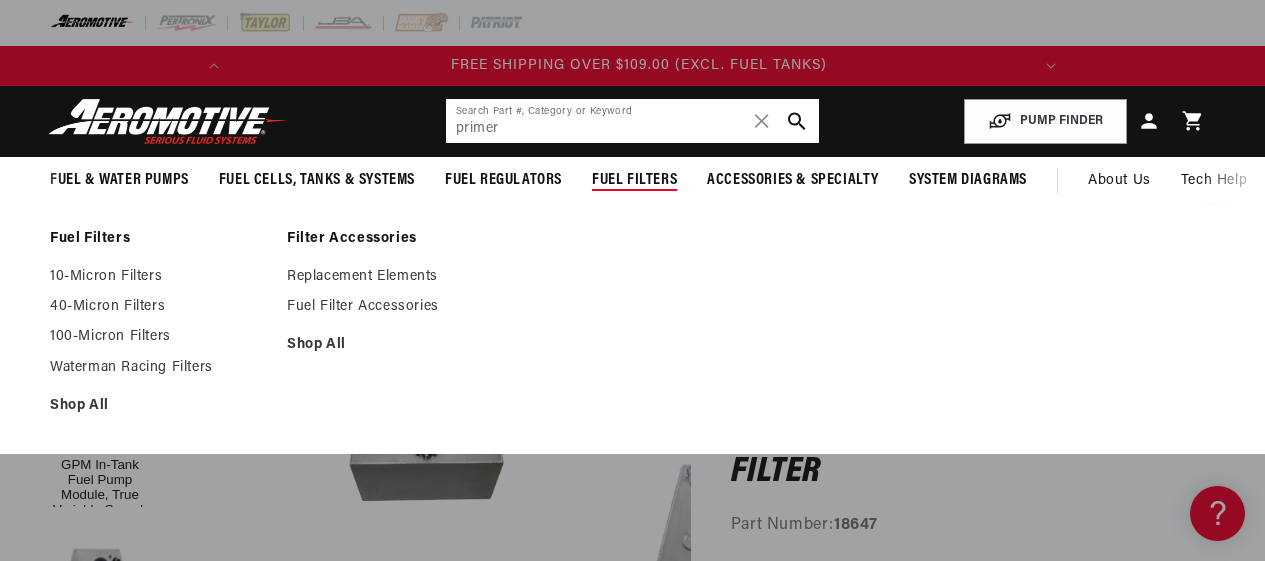 type on "primer" 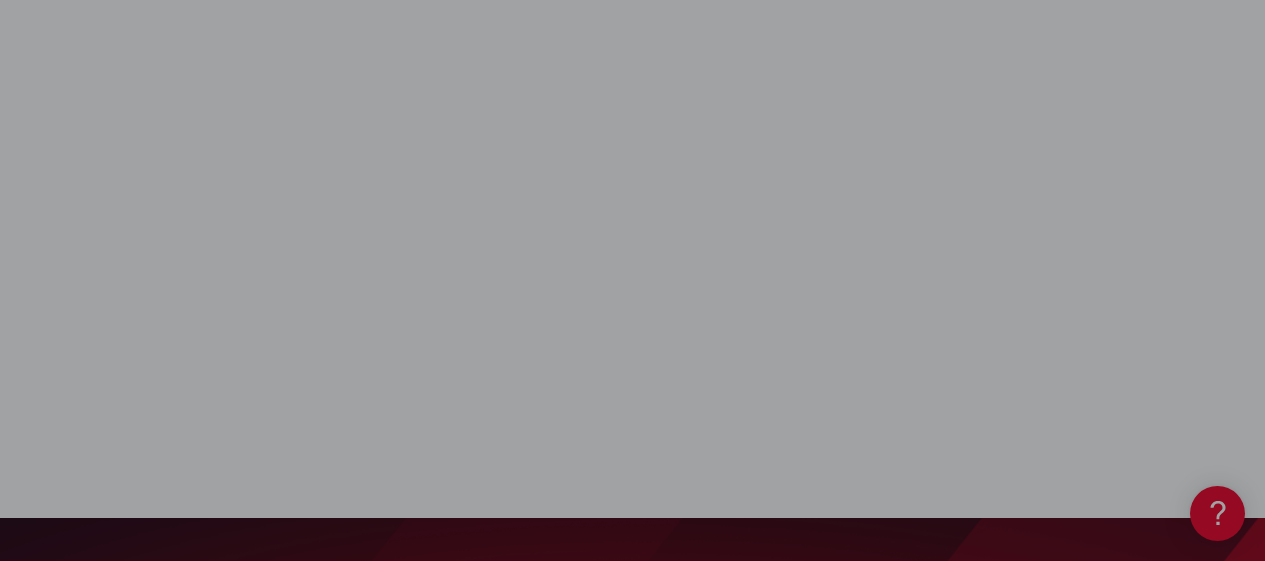 scroll, scrollTop: 0, scrollLeft: 0, axis: both 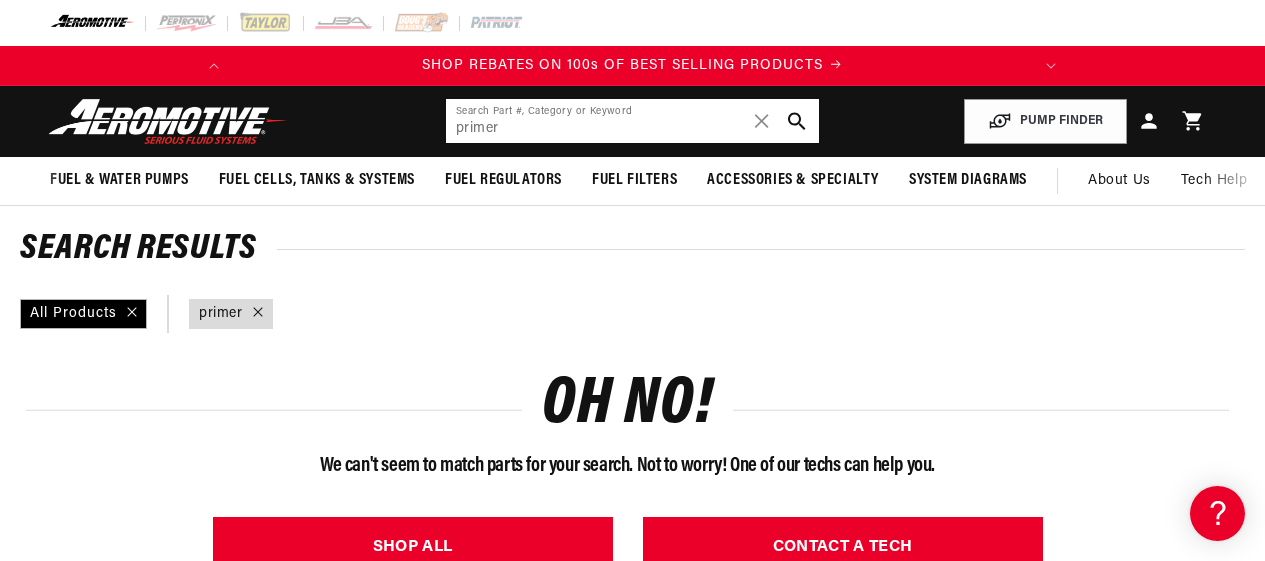 click on "primer" 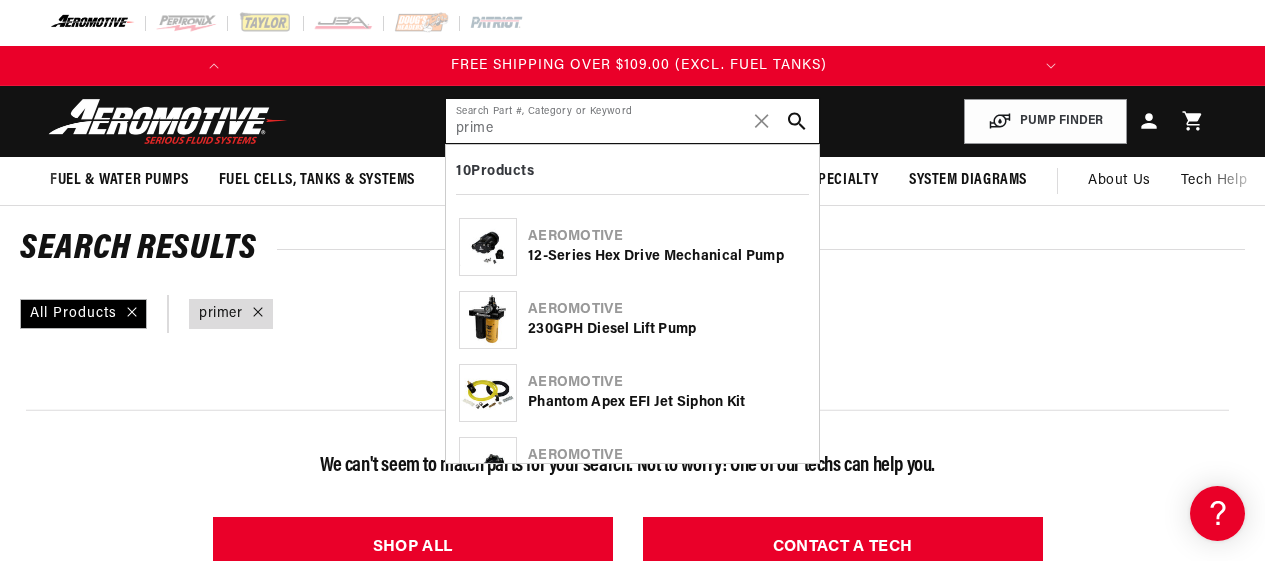 type on "prime" 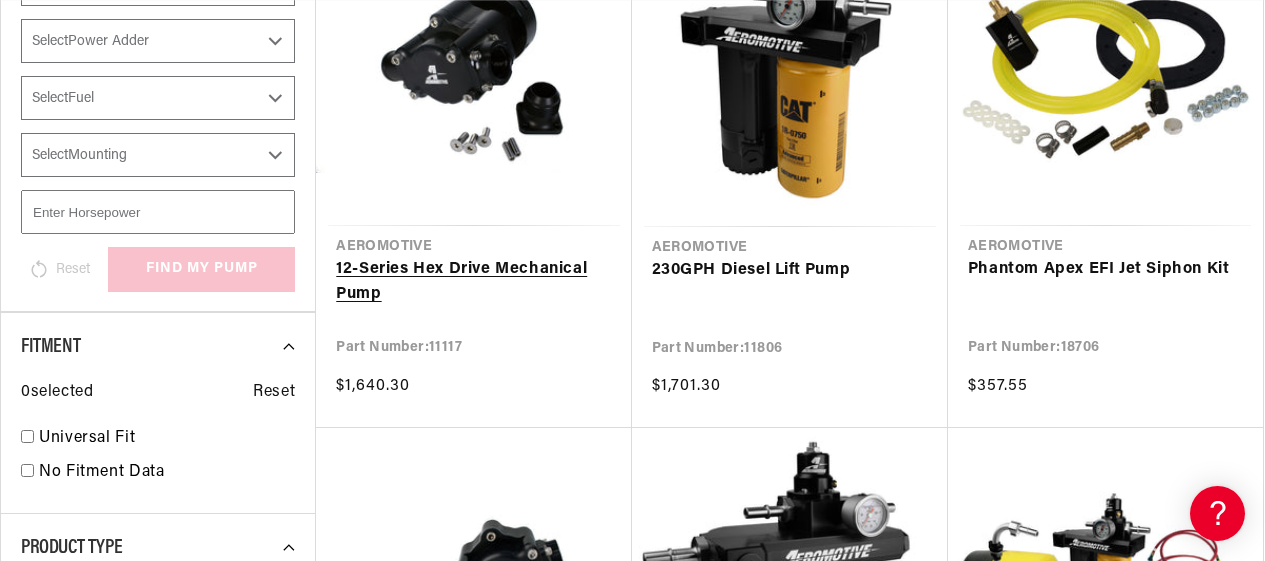 scroll, scrollTop: 700, scrollLeft: 0, axis: vertical 